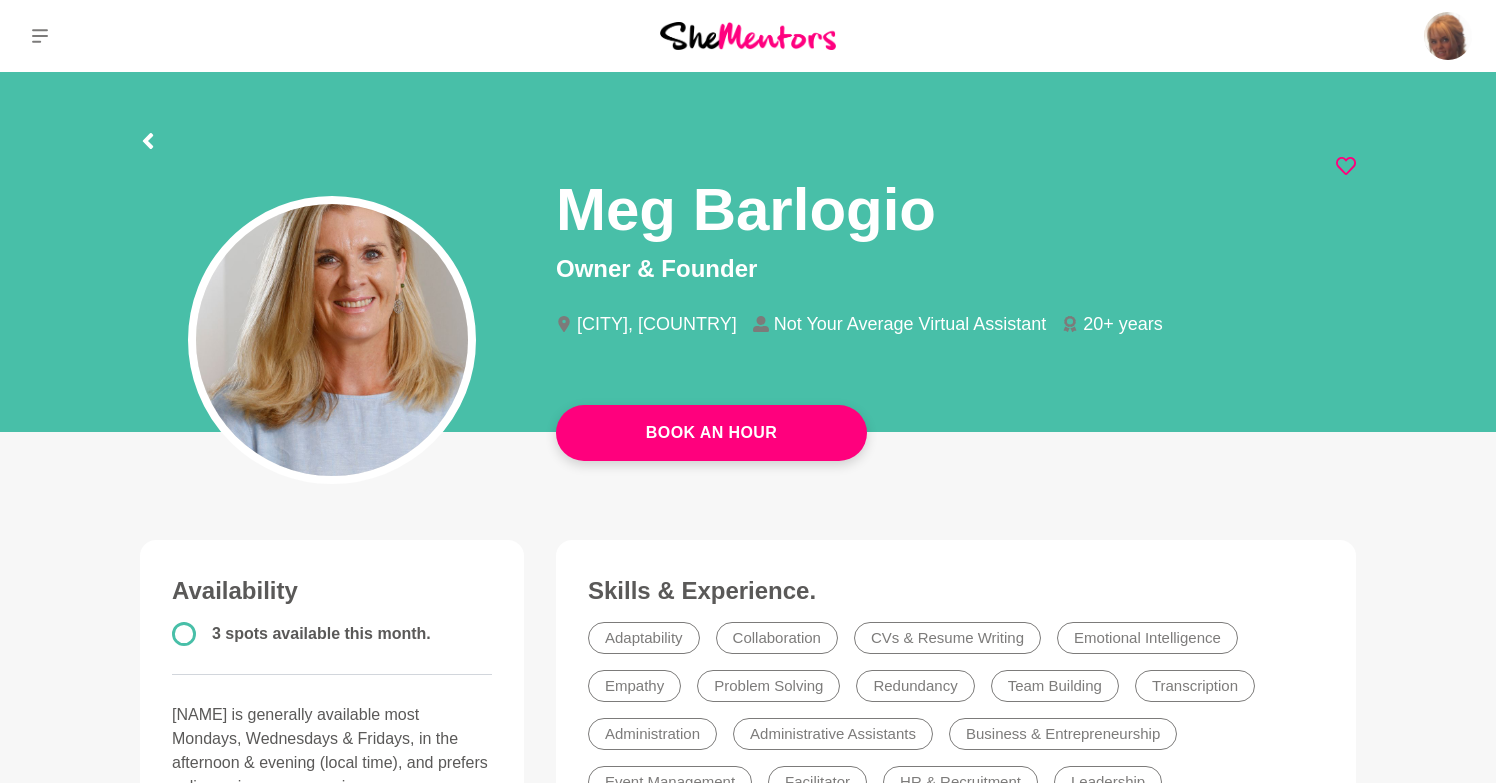 scroll, scrollTop: 614, scrollLeft: 0, axis: vertical 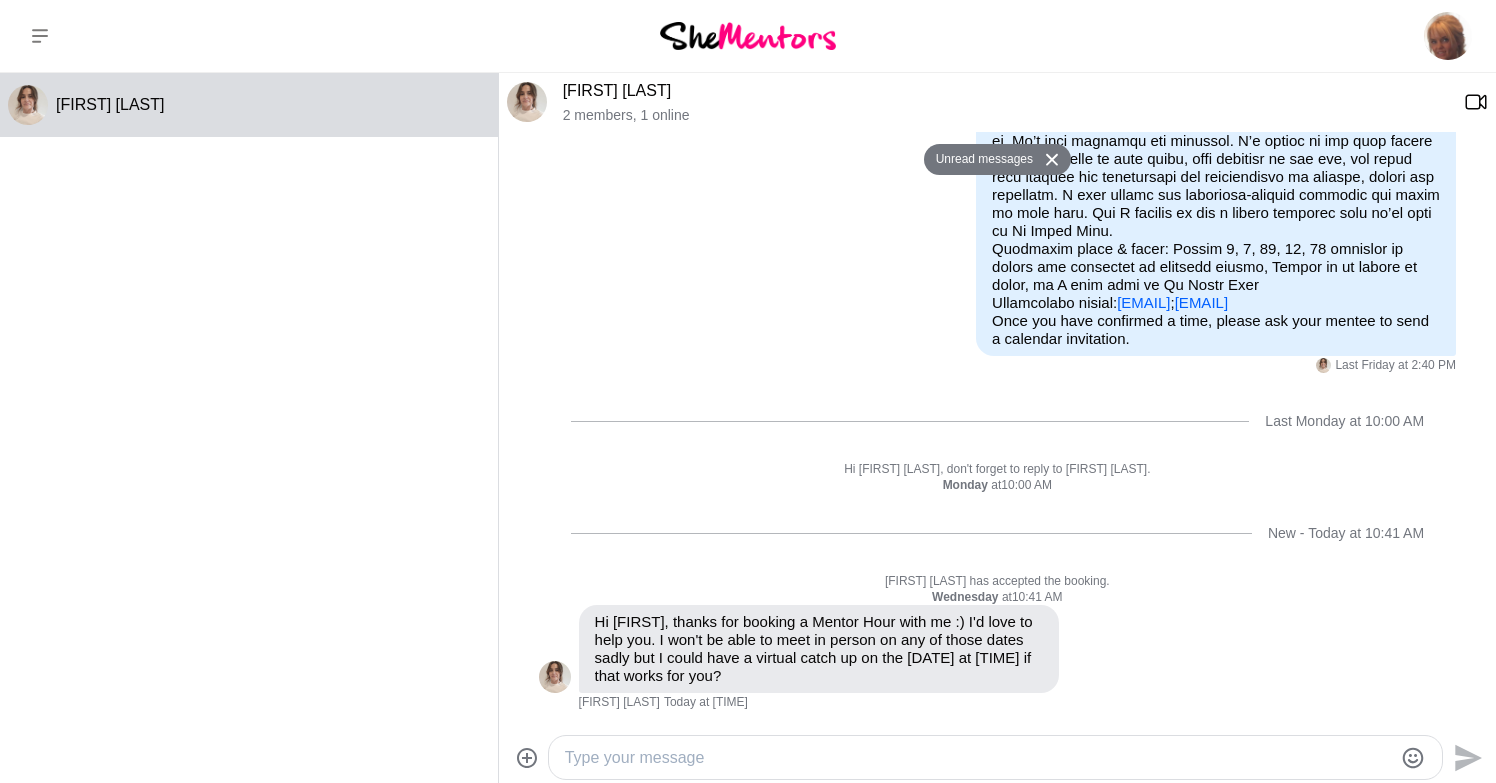 click at bounding box center [978, 758] 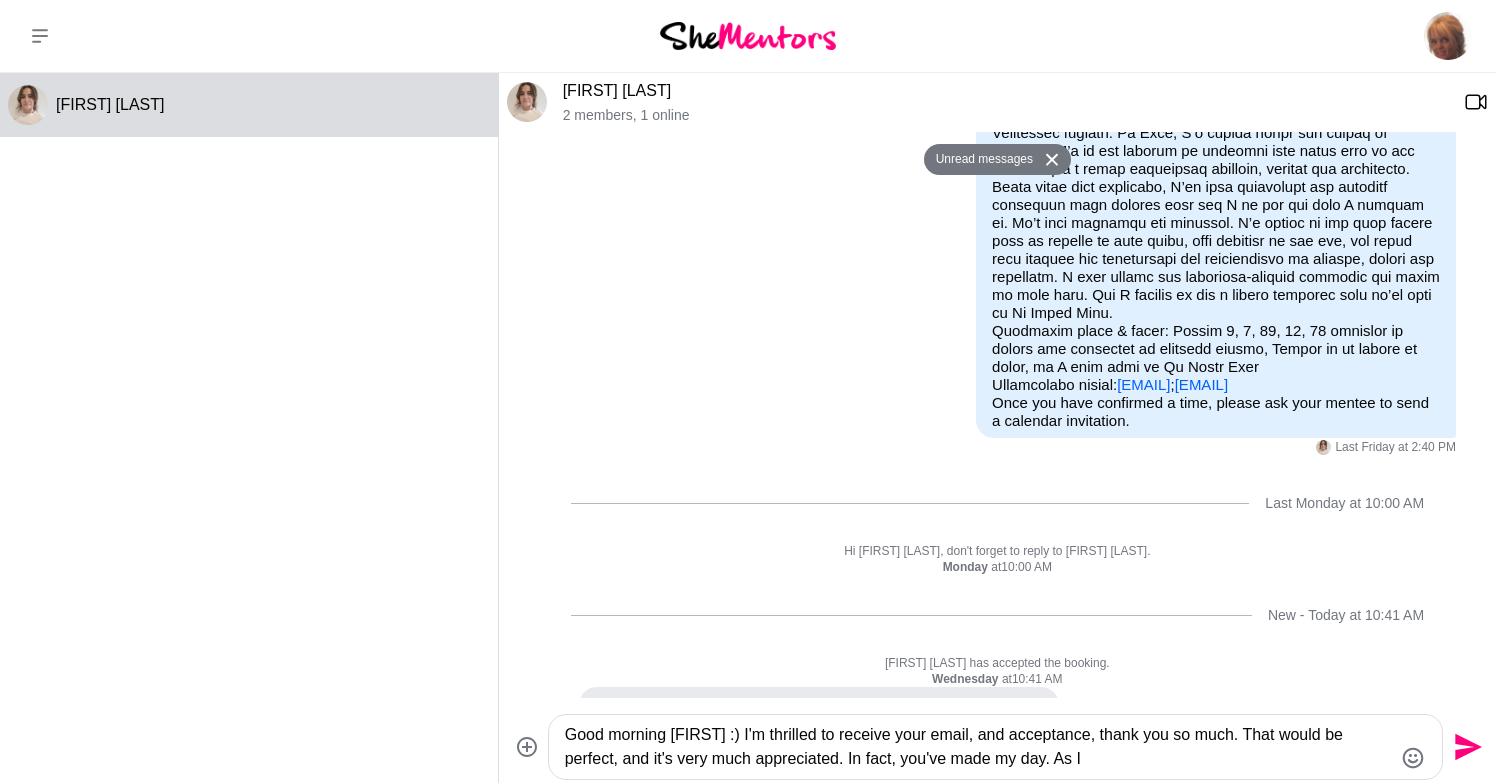 scroll, scrollTop: 319, scrollLeft: 0, axis: vertical 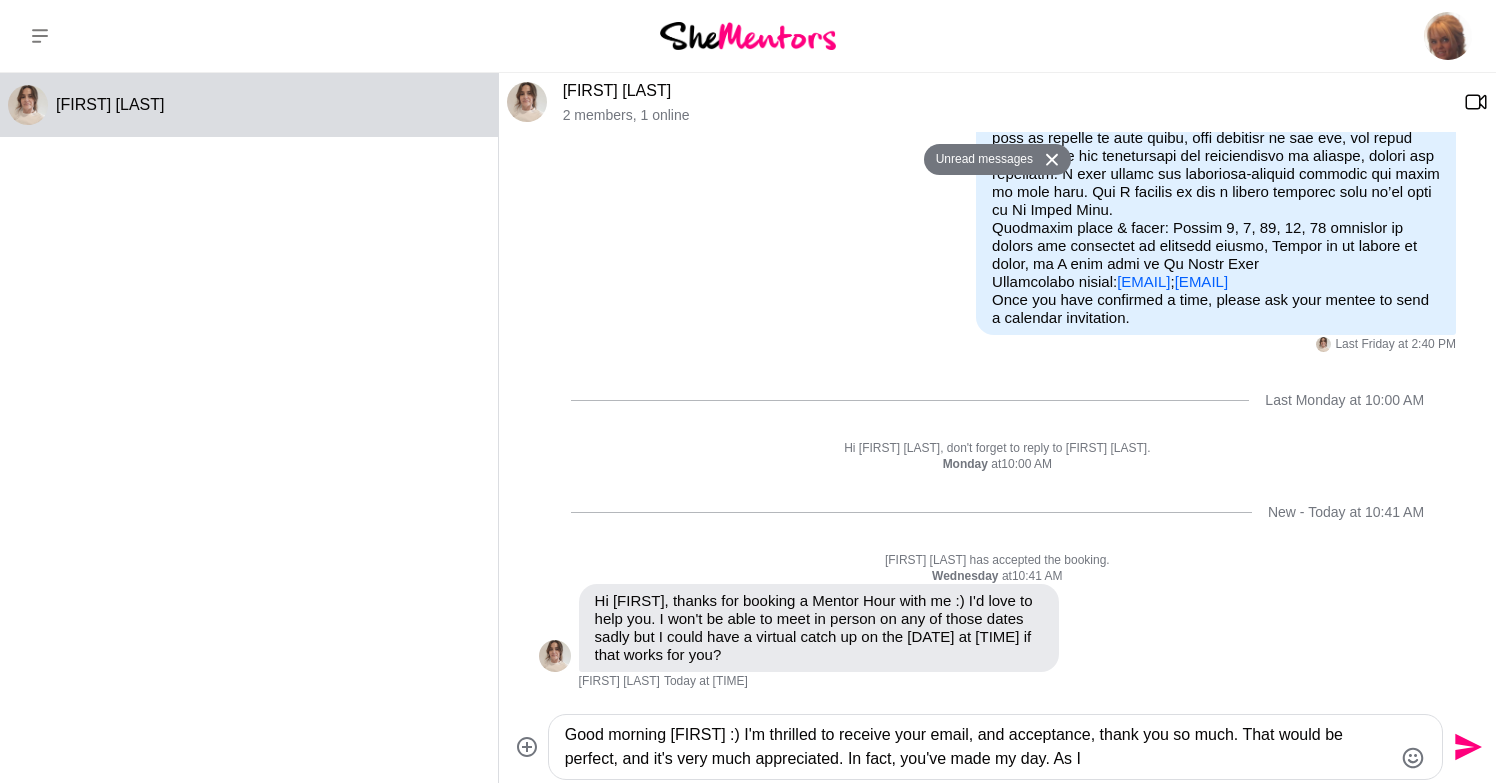 click on "Unread messages" at bounding box center [981, 160] 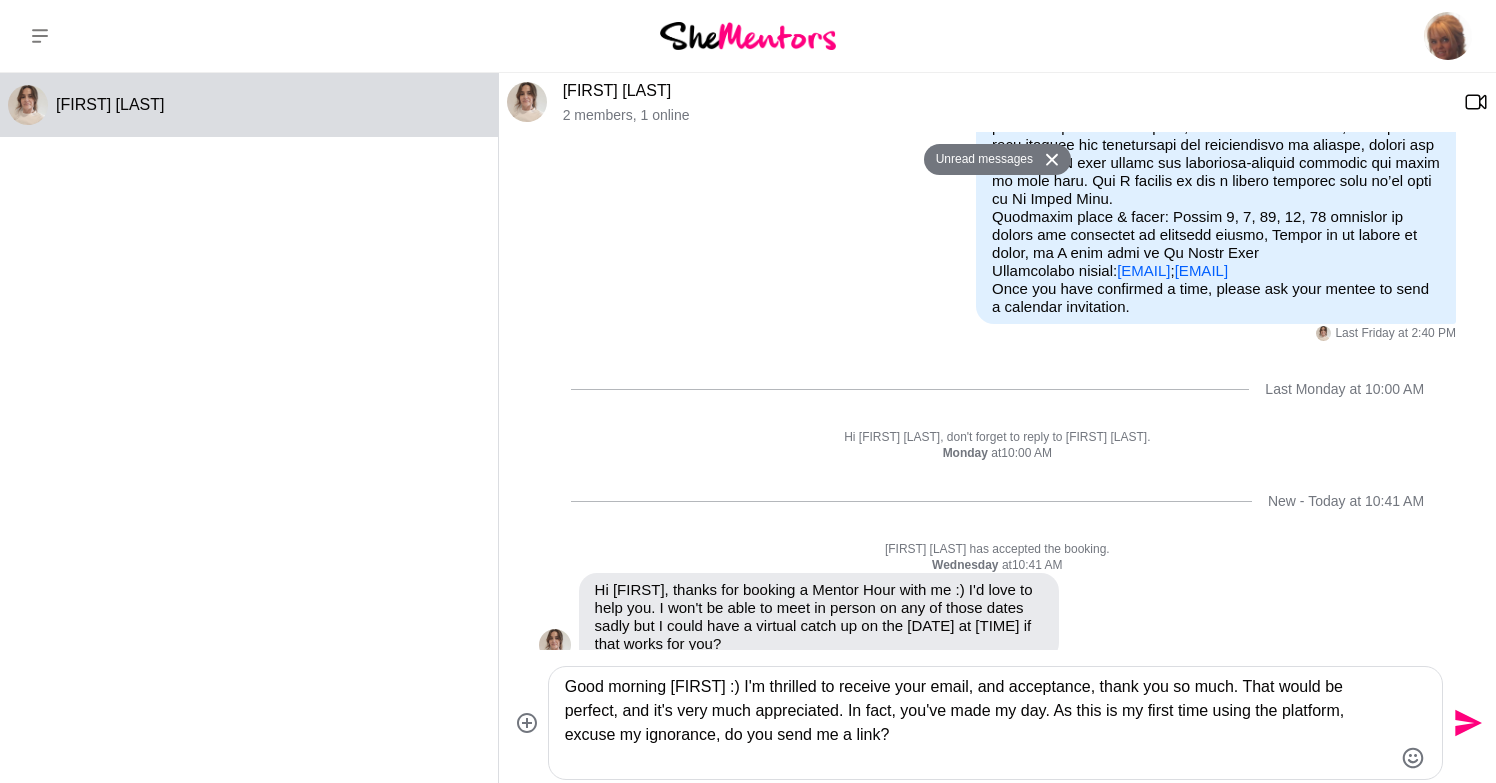 type on "Good morning [FIRST] :) I'm thrilled to receive your email, and acceptance, thank you so much. That would be perfect, and it's very much appreciated. In fact, you've made my day. As this is my first time using the platform, excuse my ignorance, do you send me a link?" 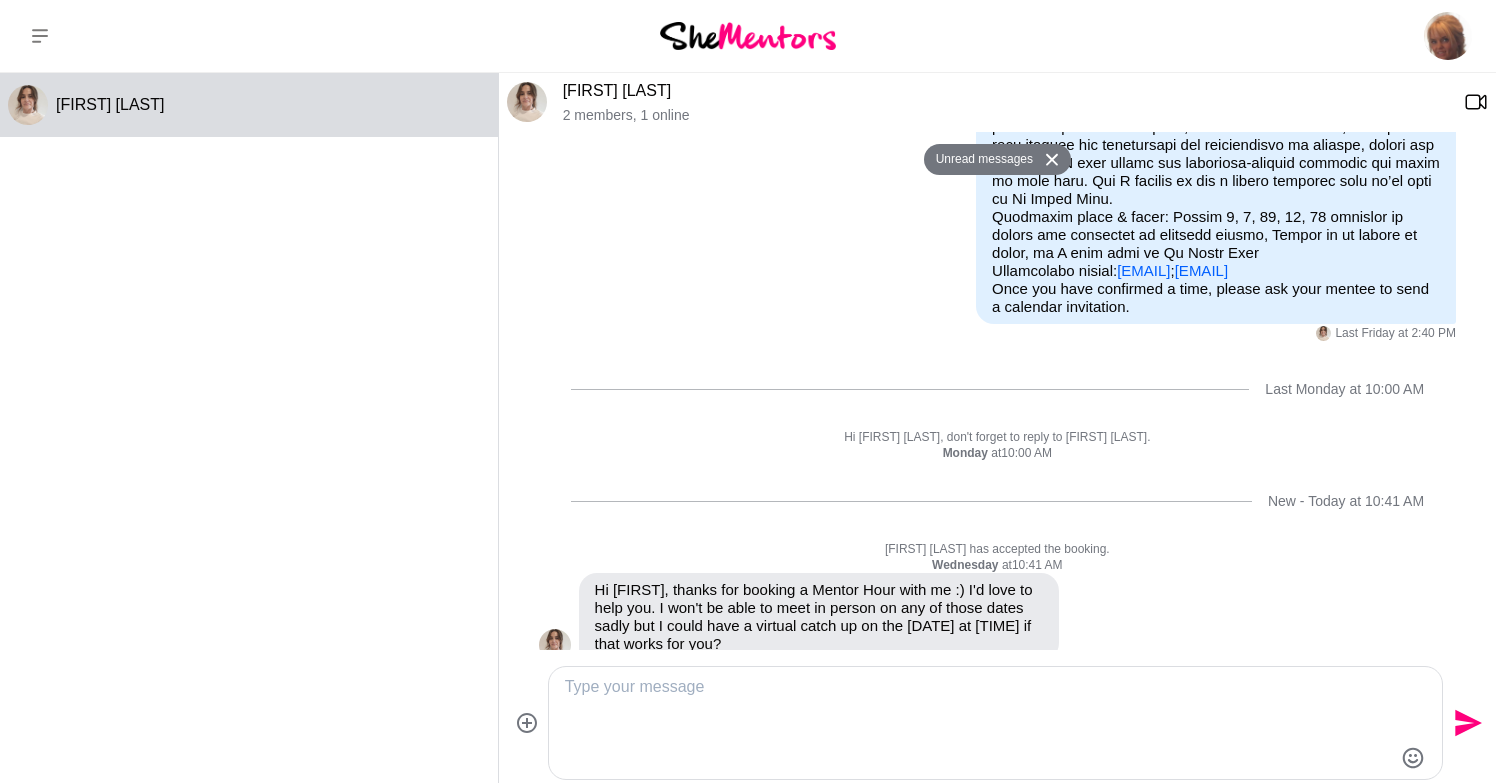 scroll, scrollTop: 429, scrollLeft: 0, axis: vertical 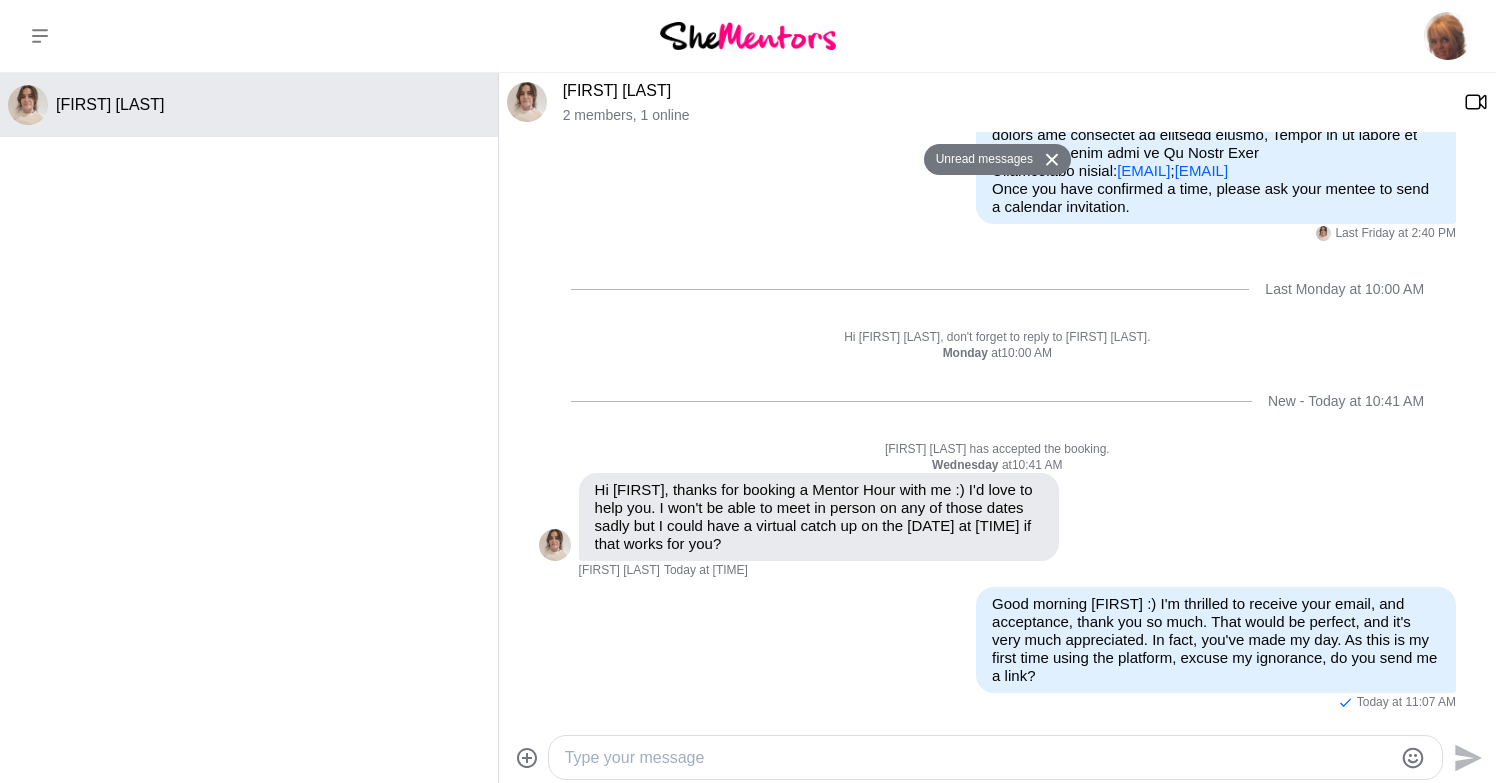 click on "[FIRST] [LAST]" at bounding box center (273, 105) 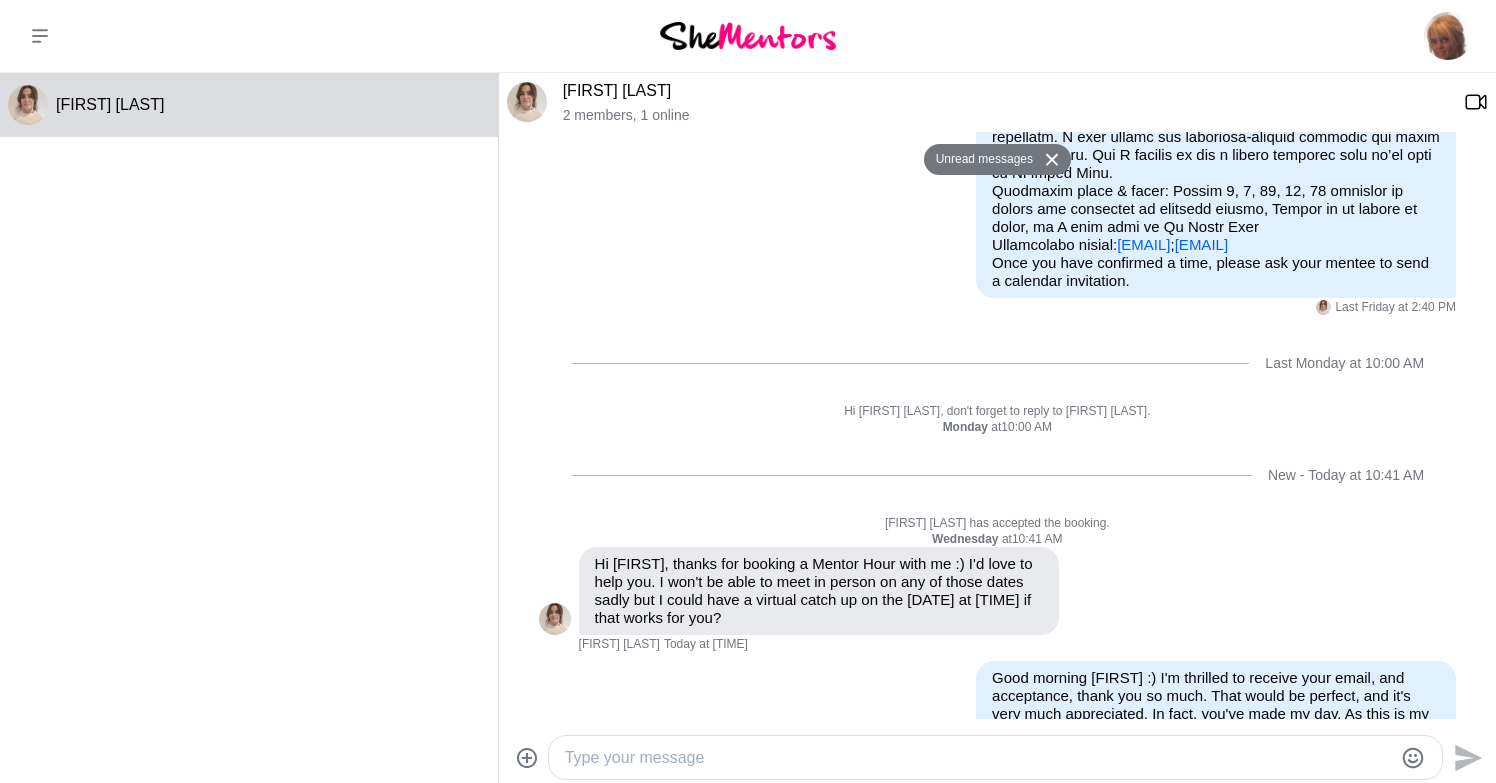 scroll, scrollTop: 335, scrollLeft: 0, axis: vertical 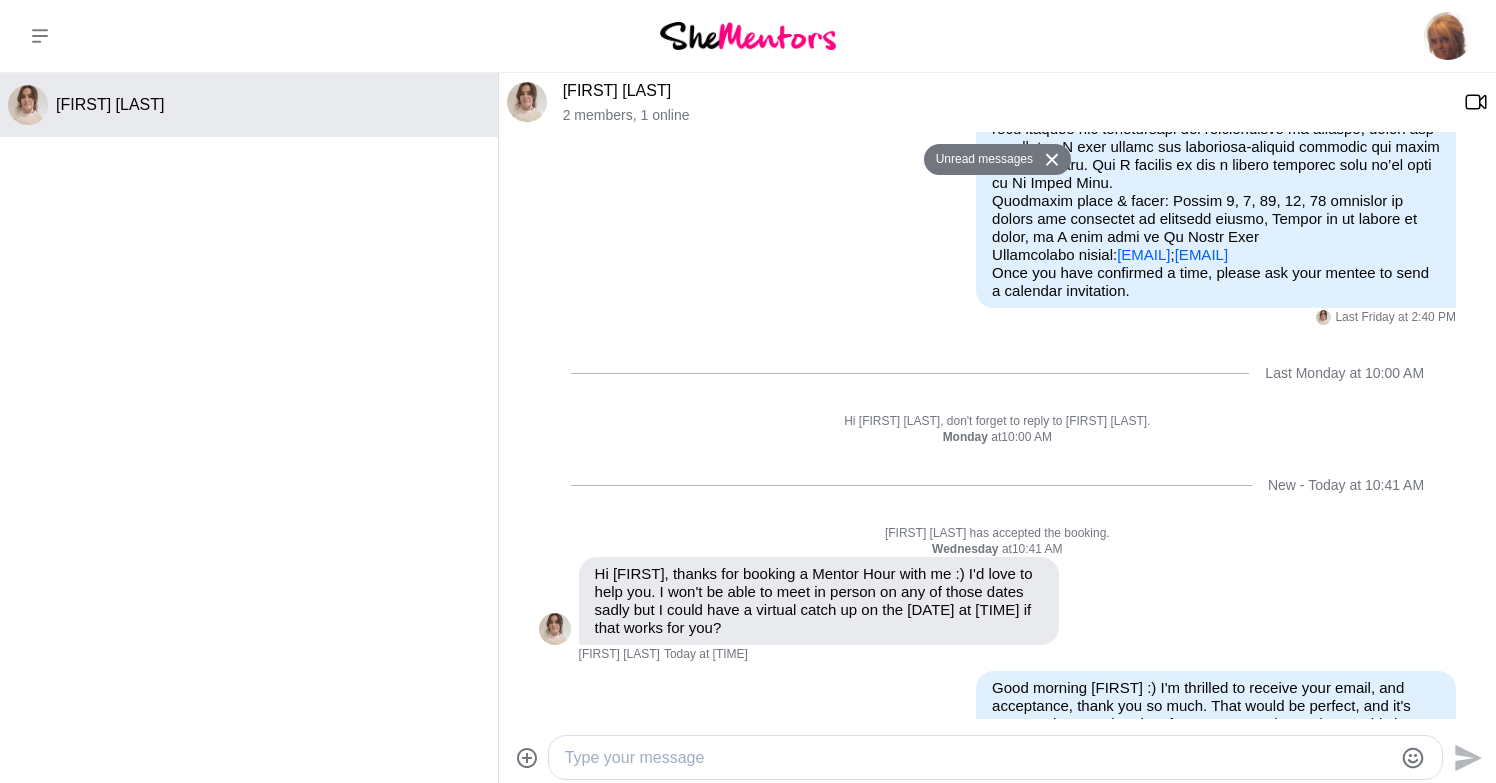 click on "[FIRST] [LAST]" at bounding box center (110, 104) 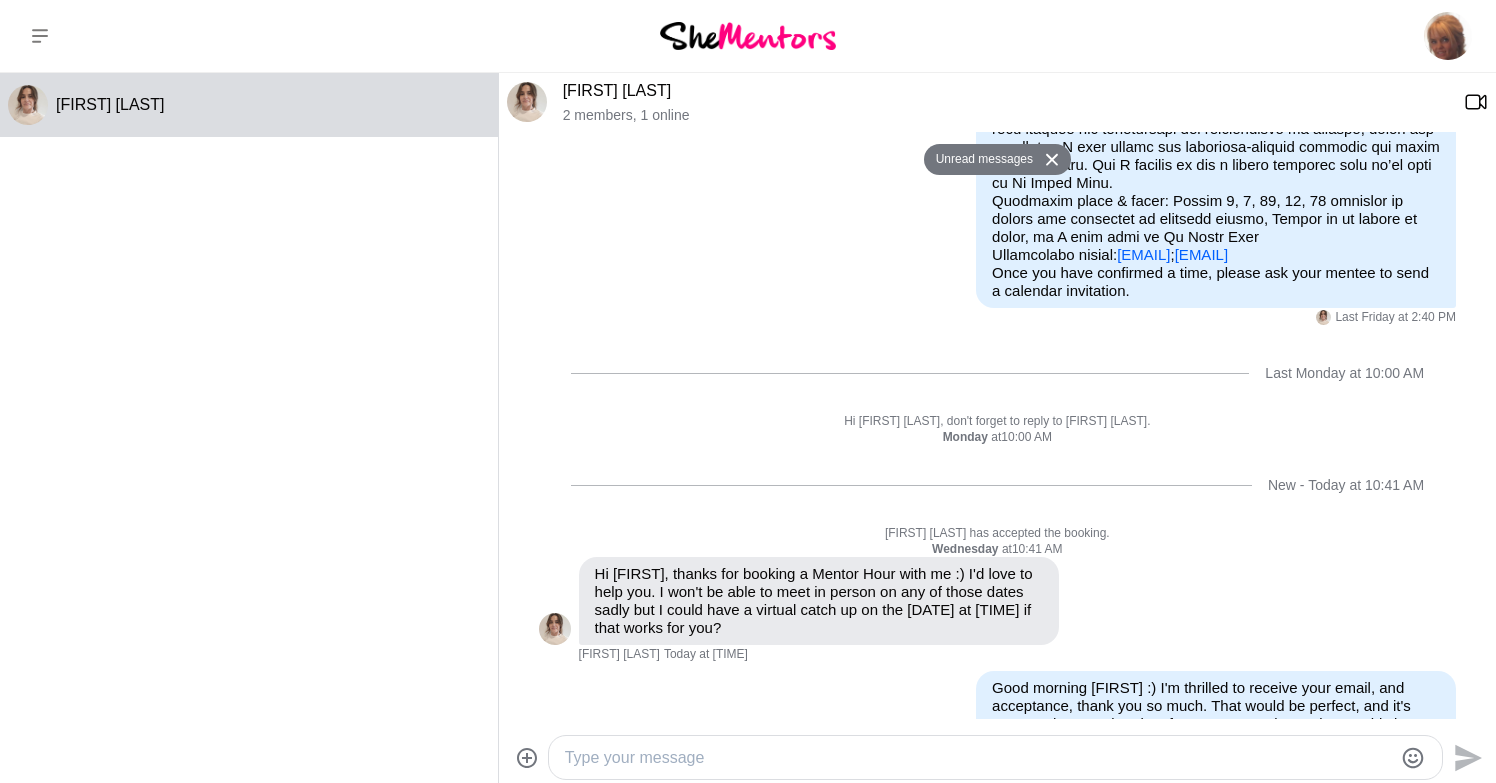click 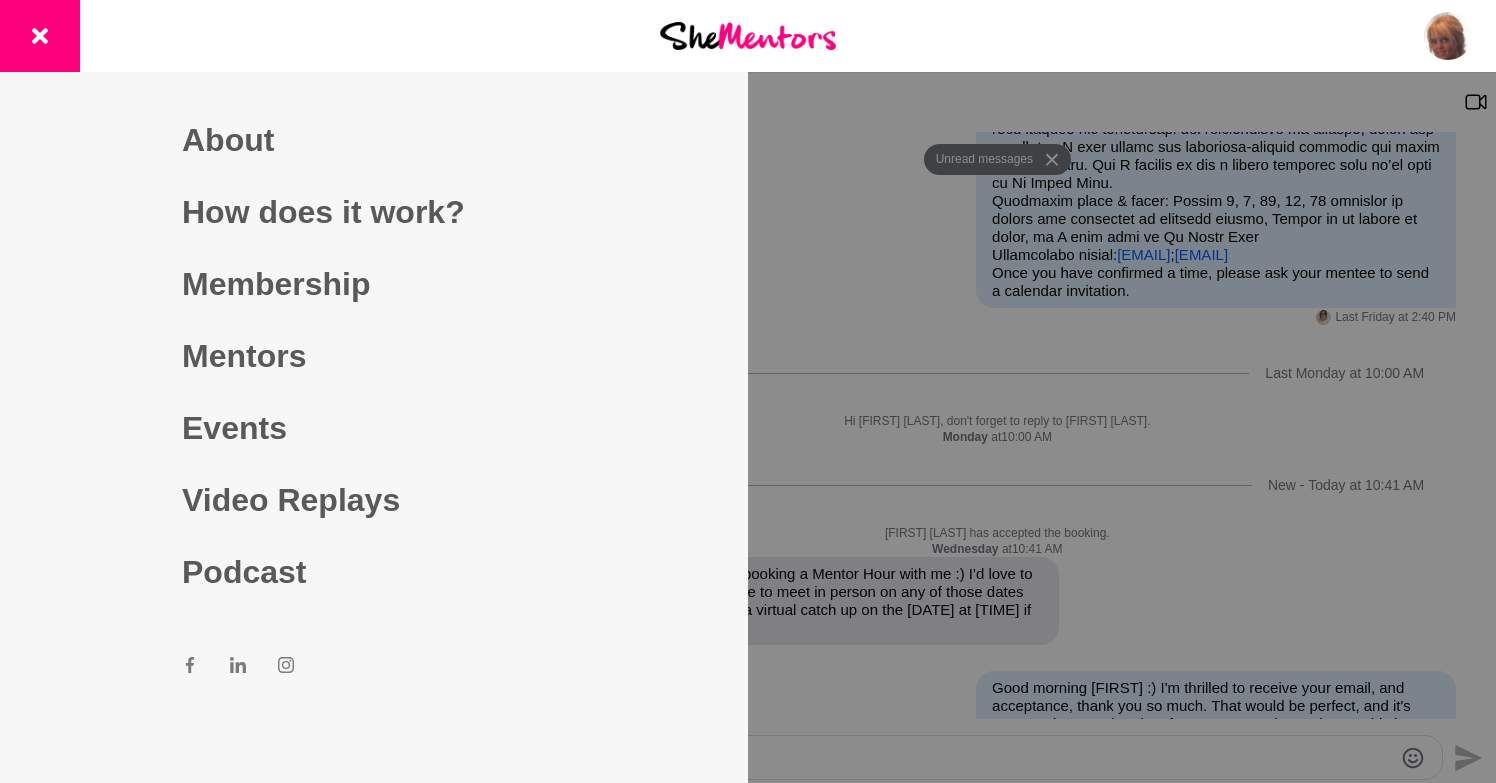 click on "Dashboard About How does it work? Membership Mentors Events Video Replays Podcast" at bounding box center (374, 391) 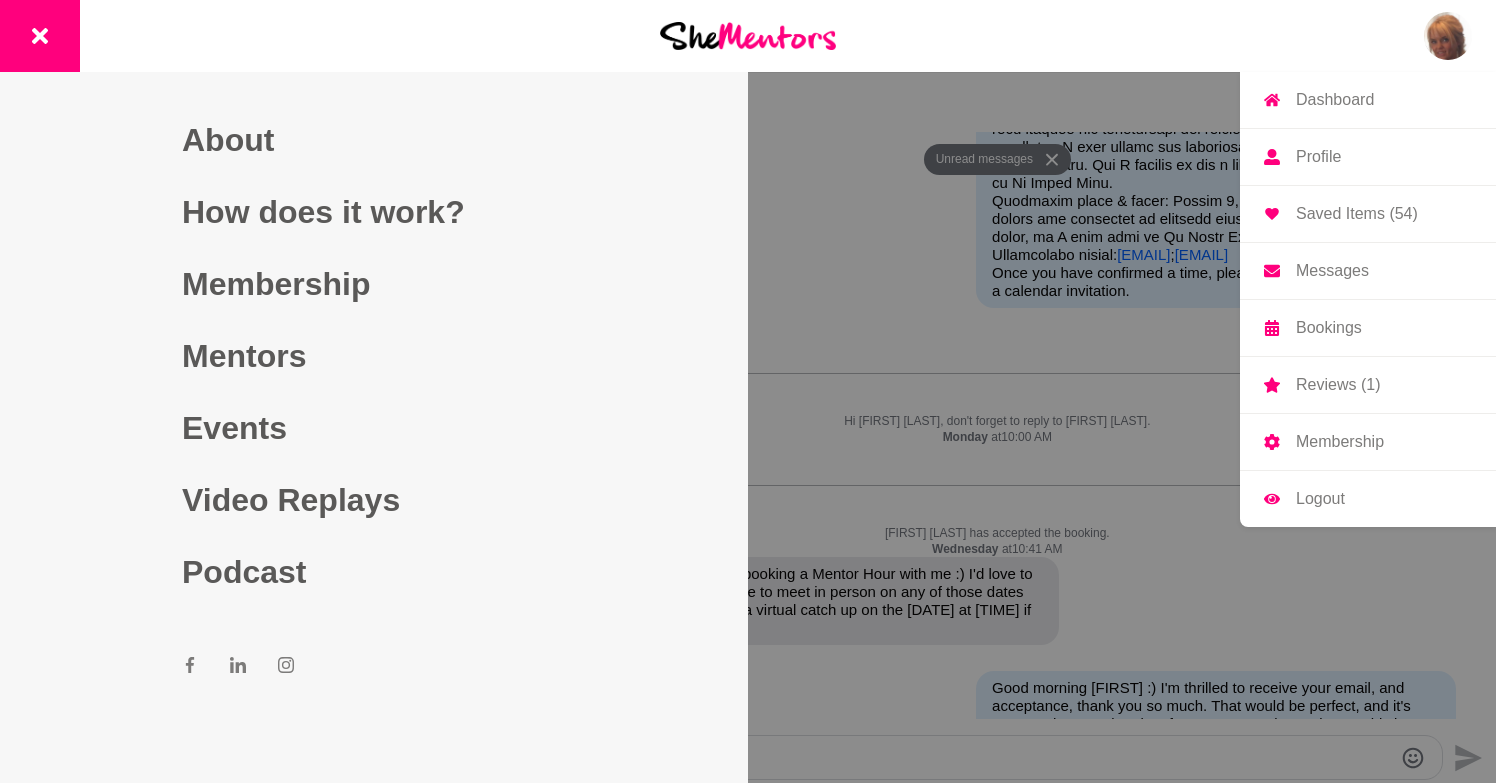 click at bounding box center [1448, 36] 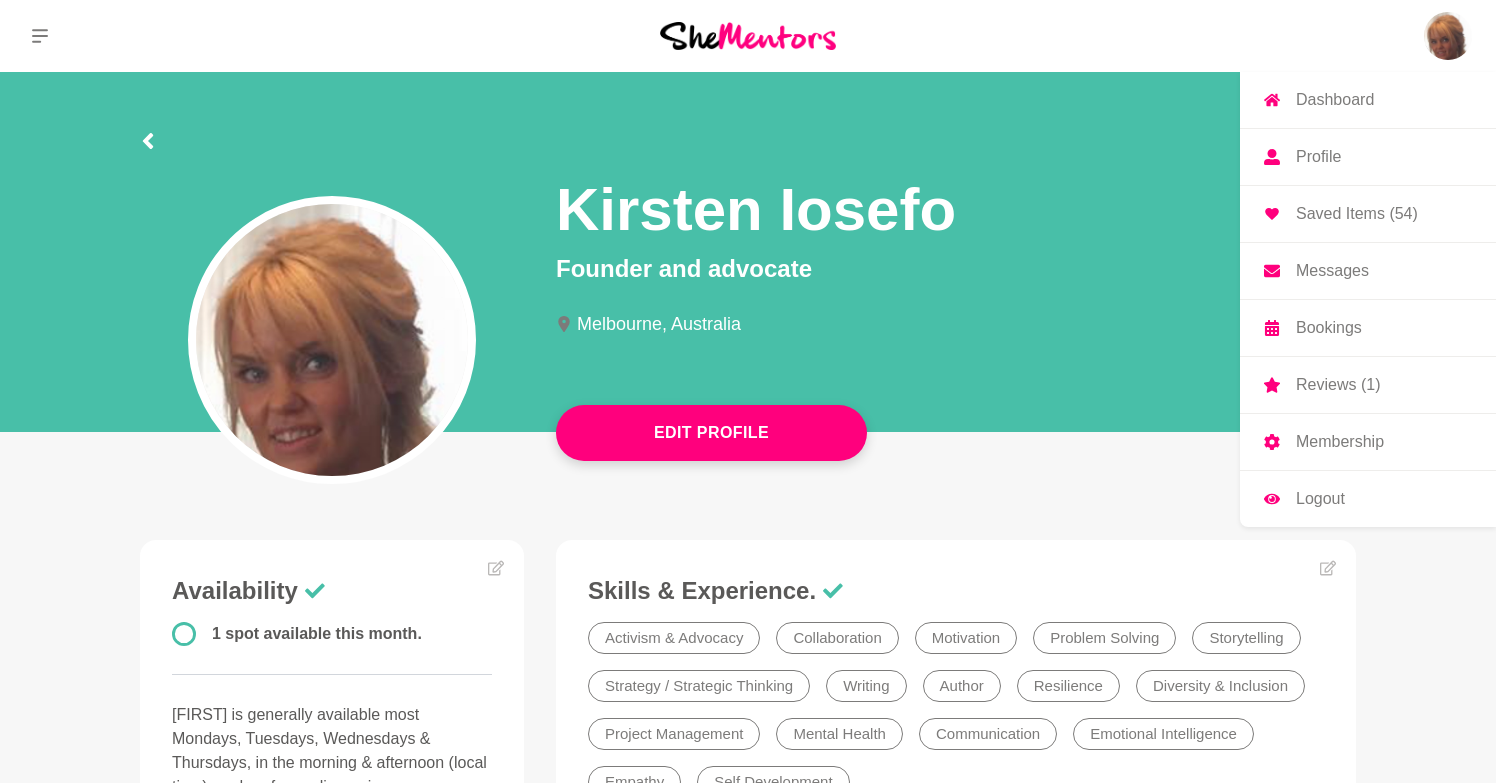 scroll, scrollTop: 0, scrollLeft: 0, axis: both 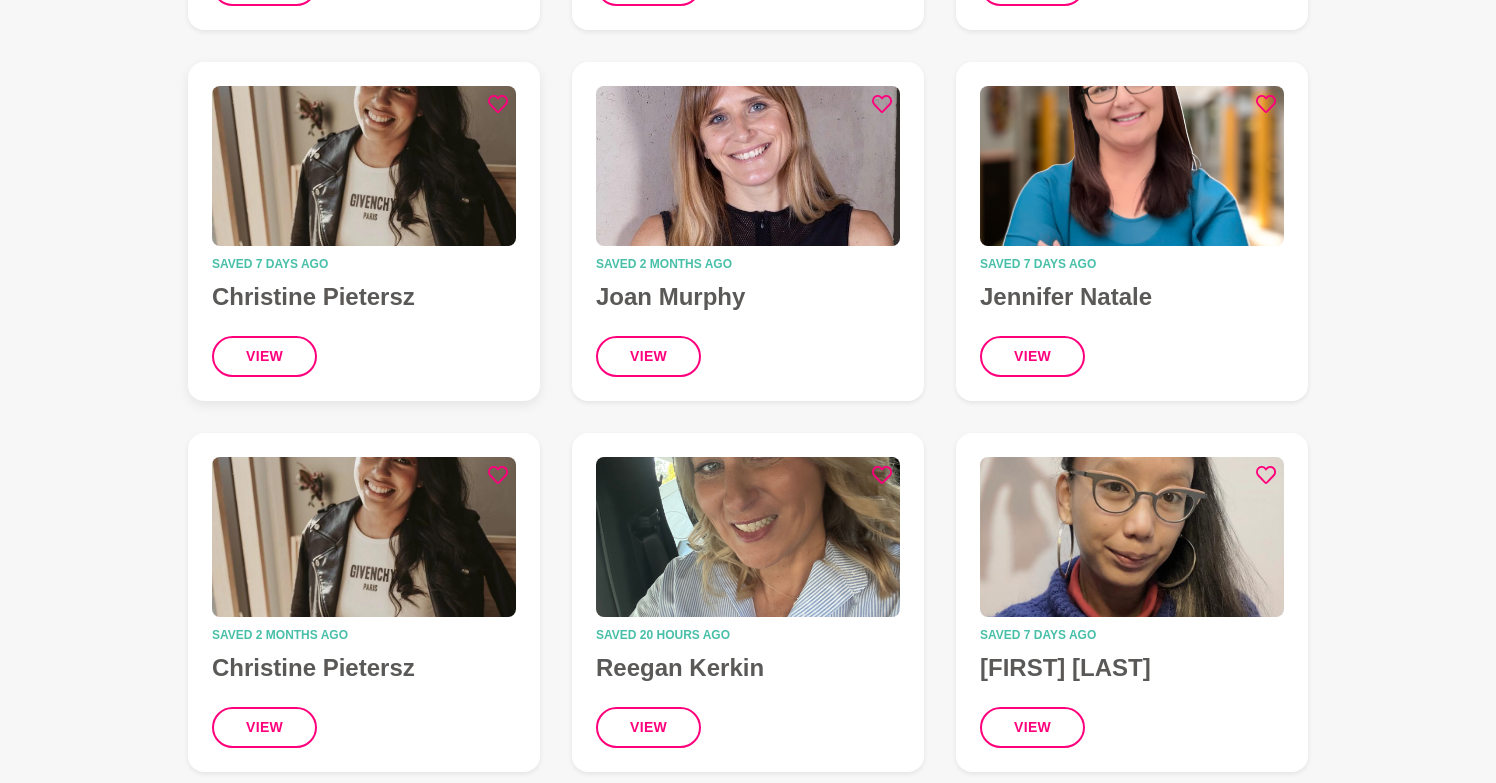 click at bounding box center (364, 166) 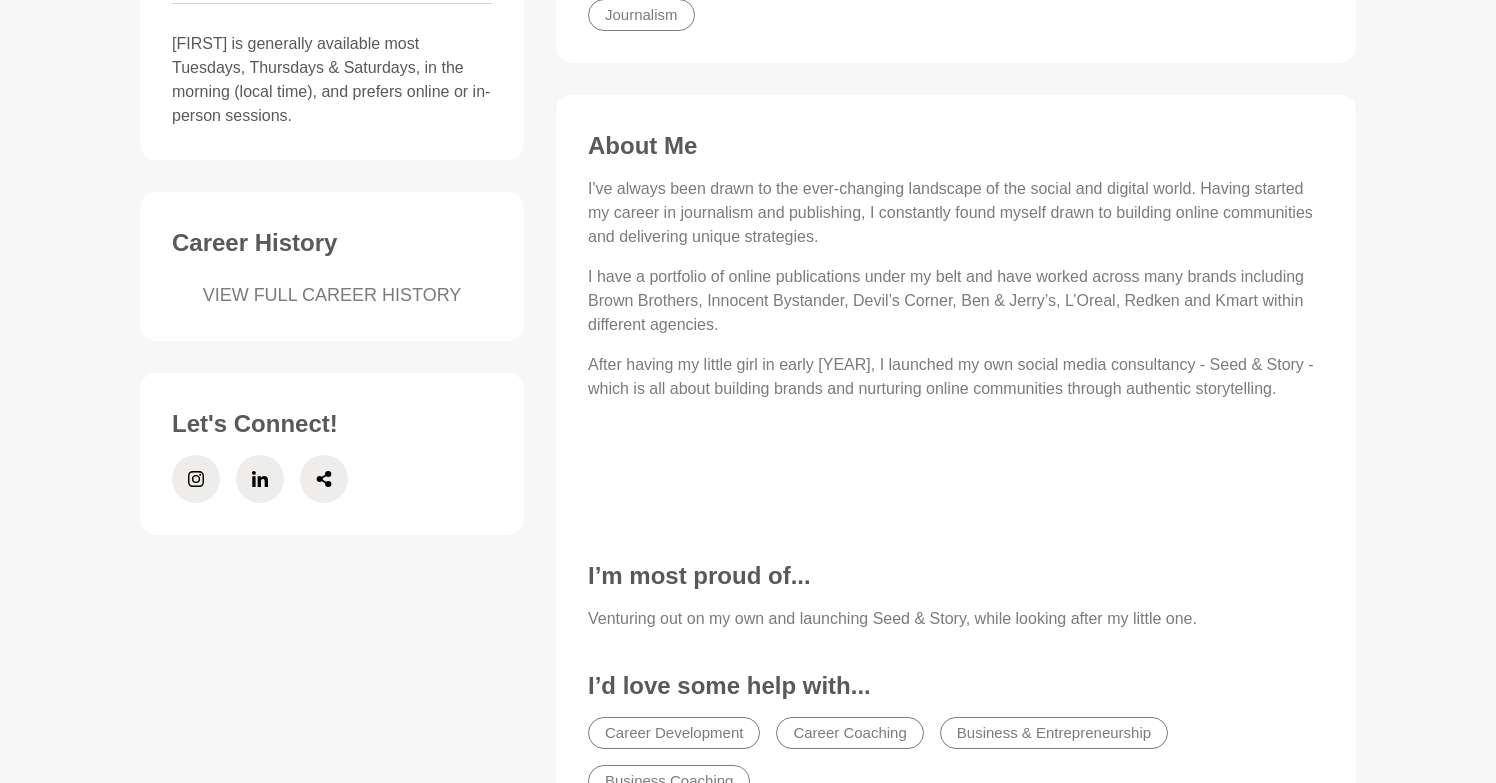 scroll, scrollTop: 722, scrollLeft: 0, axis: vertical 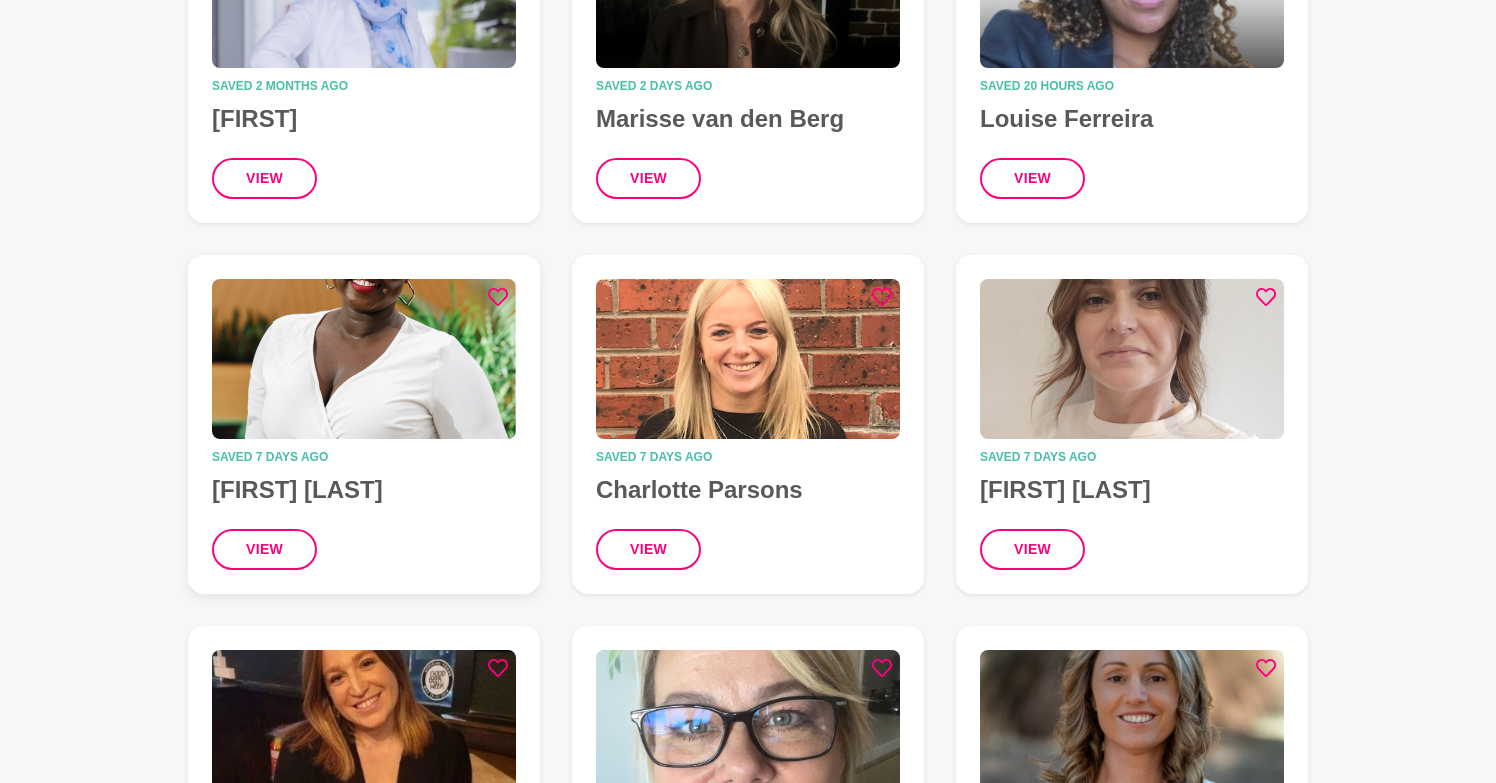 click at bounding box center [364, 359] 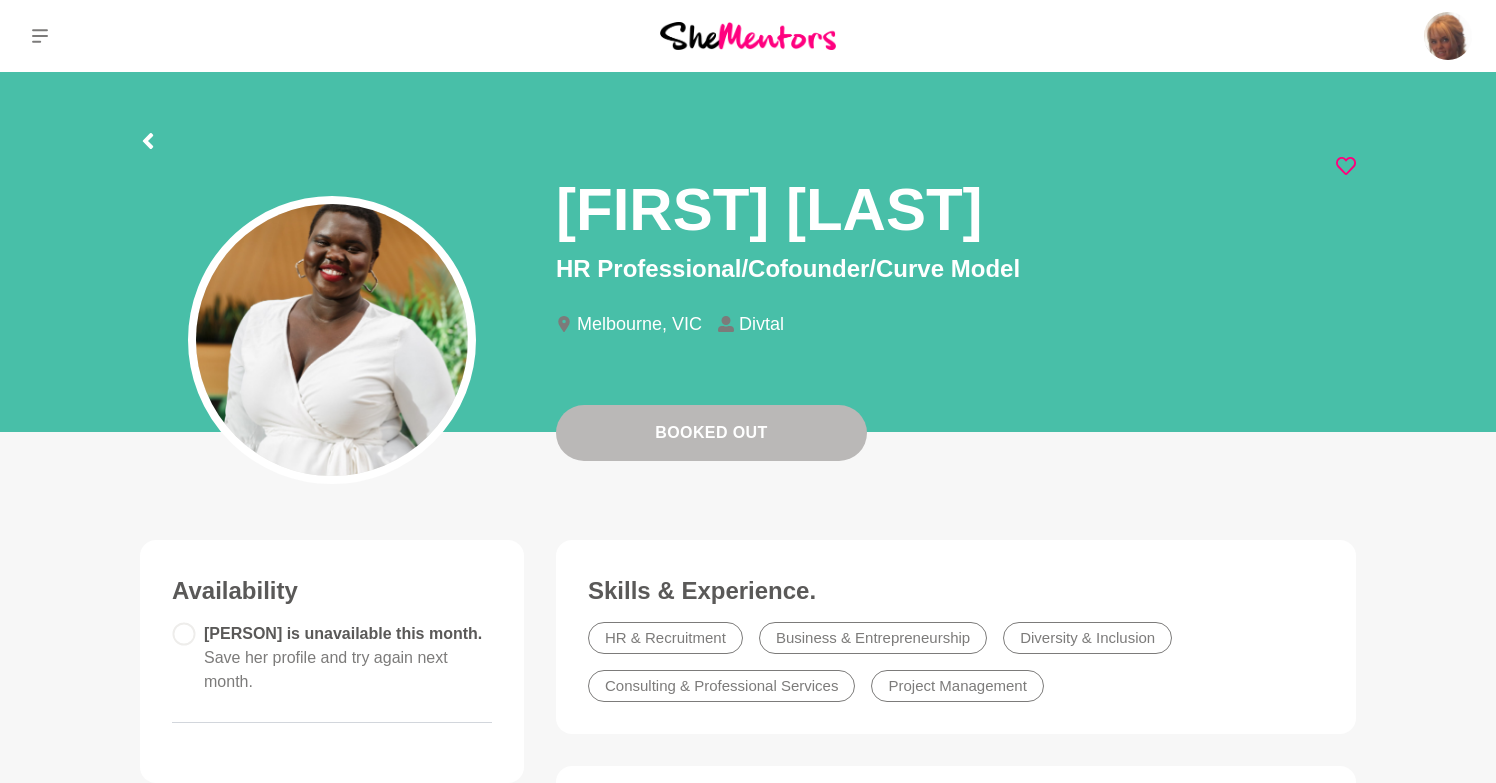 click at bounding box center [148, 144] 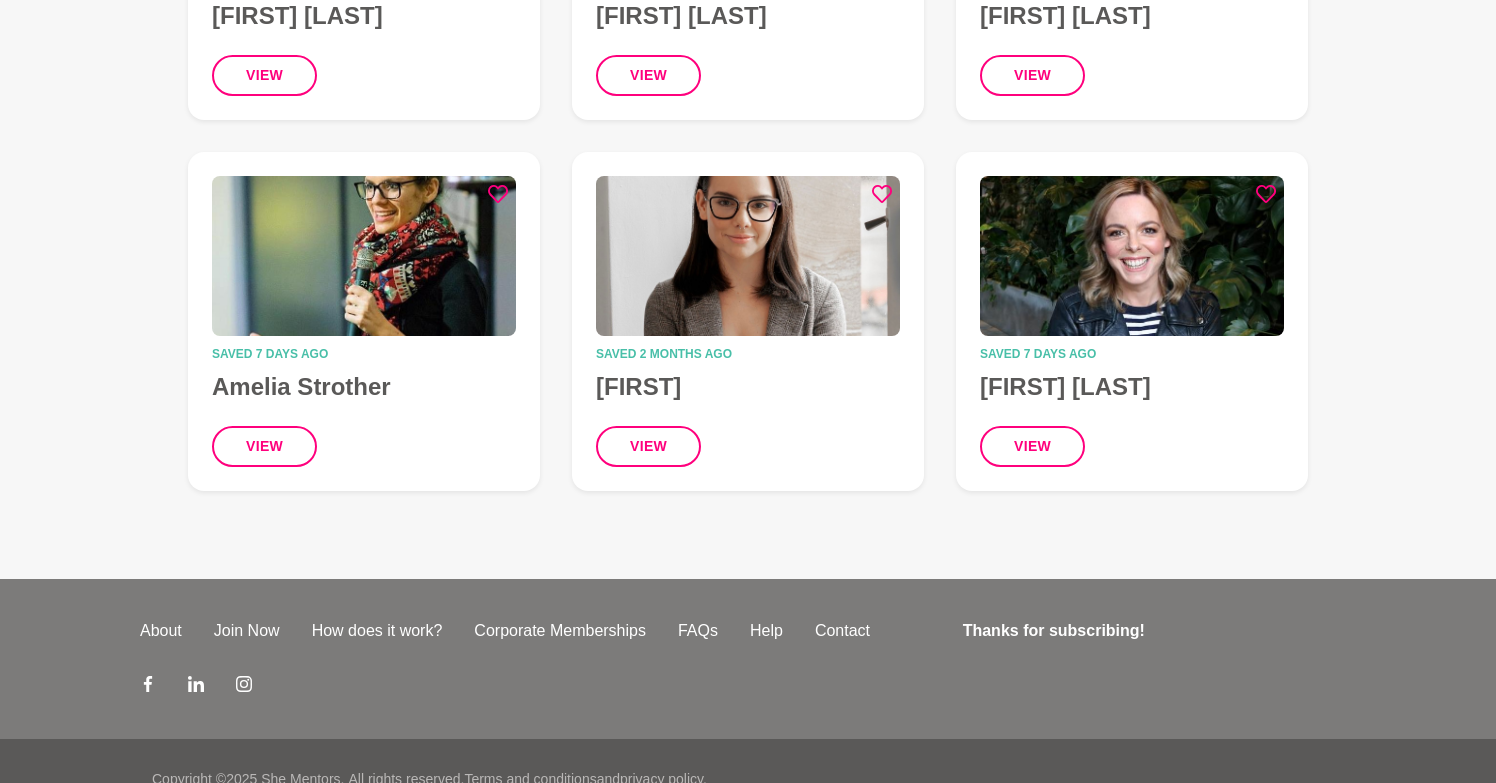 scroll, scrollTop: 6443, scrollLeft: 0, axis: vertical 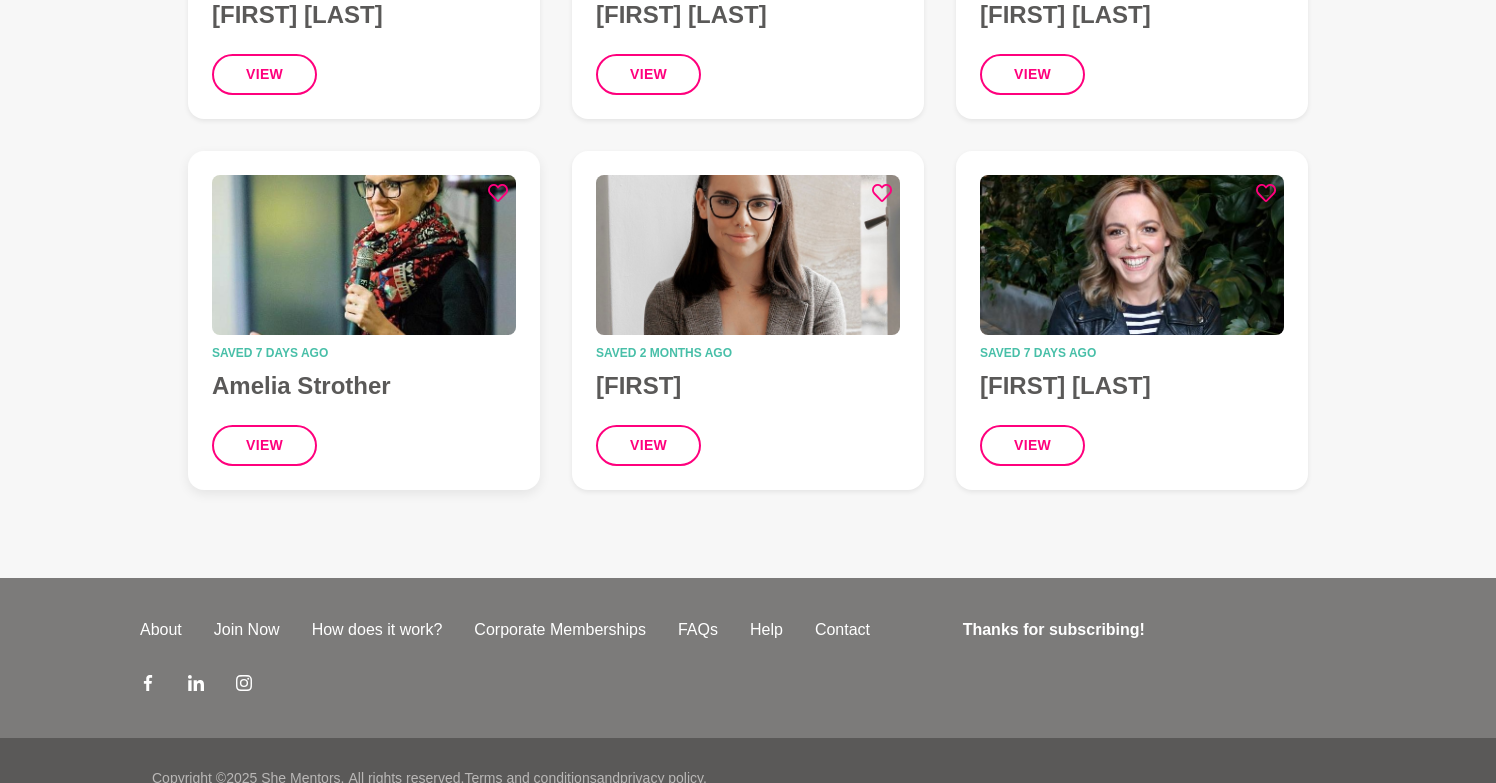 click at bounding box center (364, 255) 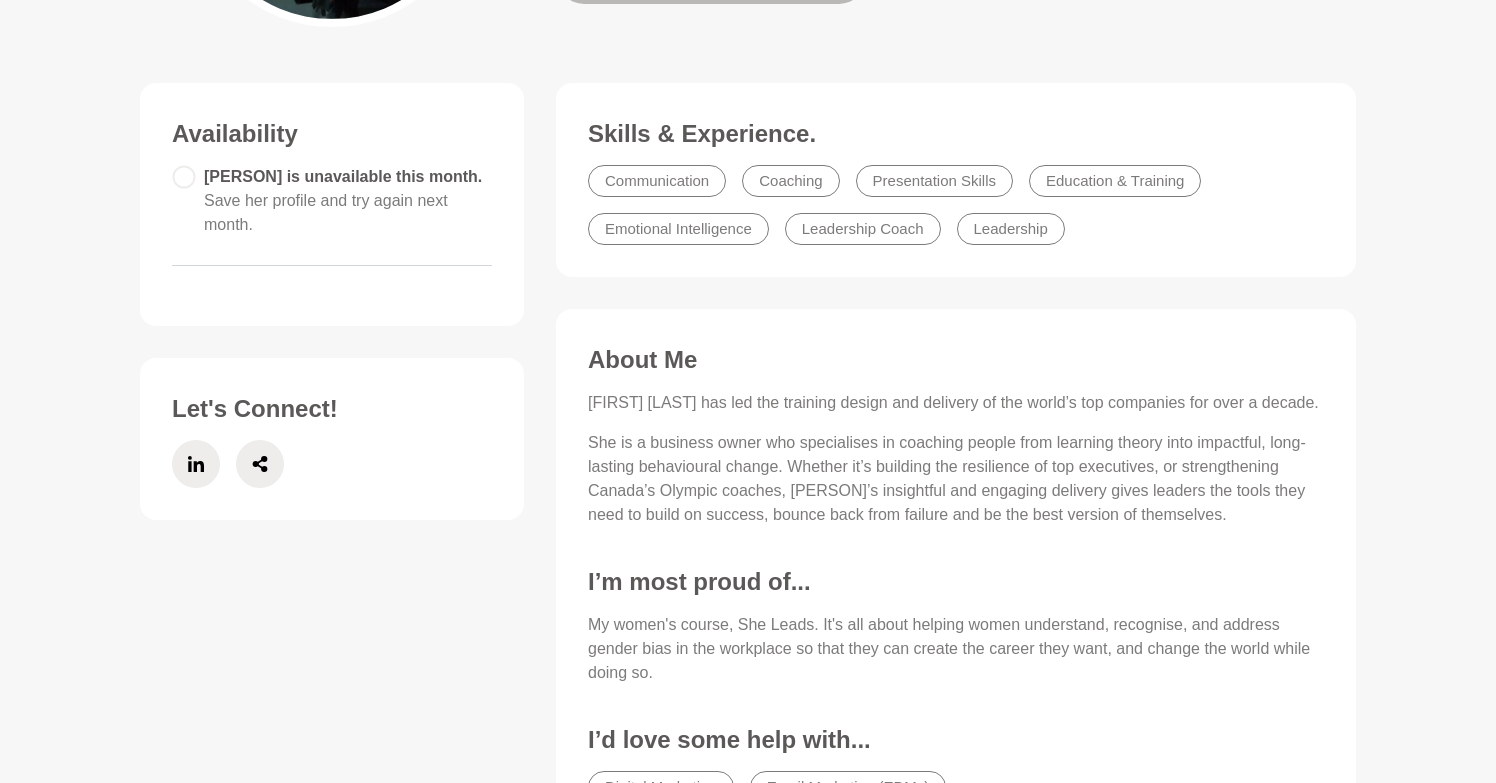 scroll, scrollTop: 458, scrollLeft: 0, axis: vertical 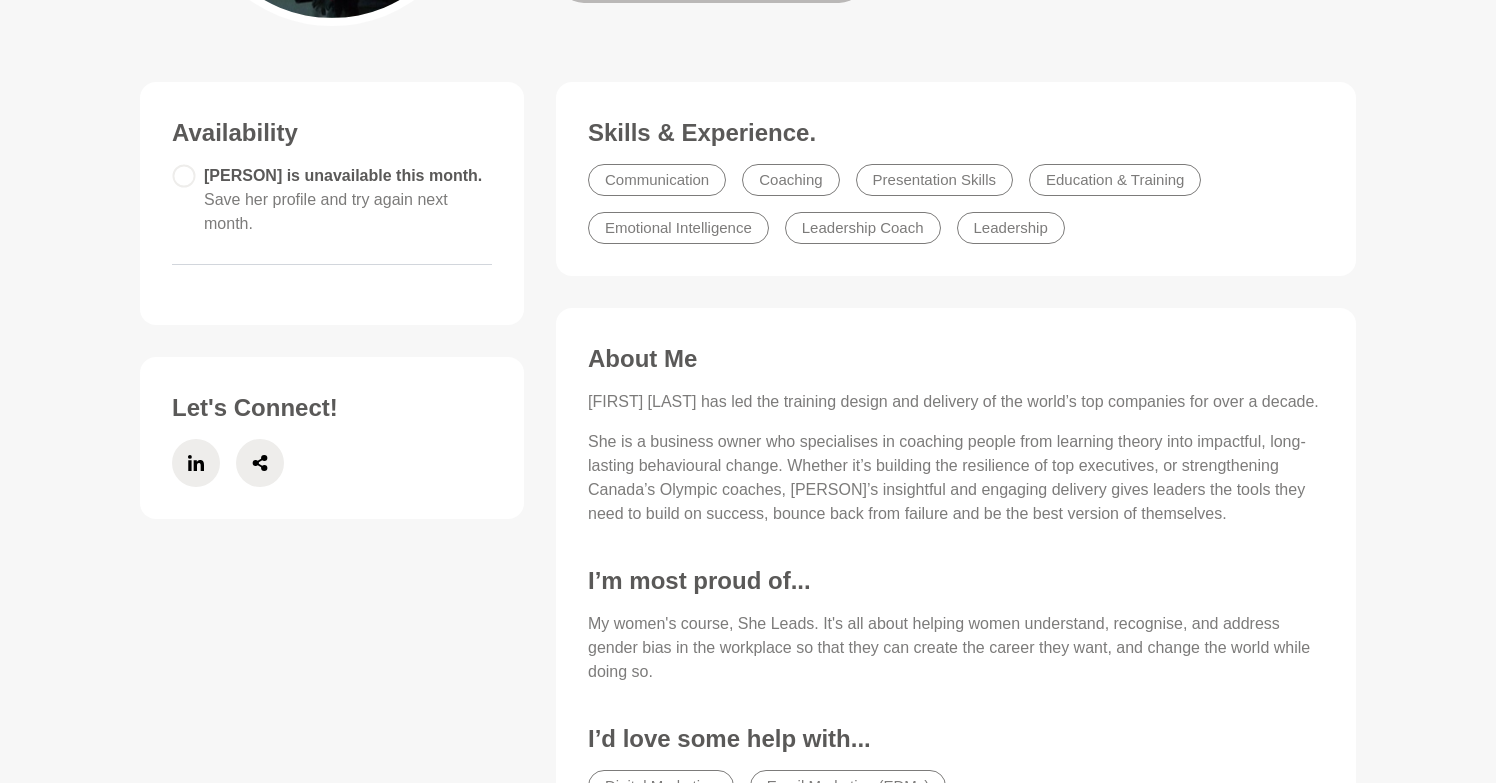click on "Booked Out [FIRST] [LAST] Facilitator | Speaker | Coach   [CITY], [STATE]   Pillar Leaders [FIRST] [LAST]   Facilitator | Speaker | Coach   [CITY], [STATE]   Pillar Leaders Booked Out Availability   [FIRST] is unavailable this month.    Save her profile and try again next month. Let's Connect!   Skills & Experience.   Communication Coaching Presentation Skills Education & Training Emotional Intelligence Leadership Coach Leadership About Me   [FIRST] [LAST] has led the training design and delivery of the world’s top companies for over a decade. She is a business owner who specialises in coaching people from learning theory into impactful, long-lasting behavioural change. Whether it’s building the resilience of top executives, or strengthening Canada’s Olympic coaches, [FIRST]’s insightful and engaging delivery gives leaders the tools they need to build on success, bounce back from failure and be the best version of themselves. I’m most proud of...   I’d love some help with...   Digital Marketing" at bounding box center [748, 274] 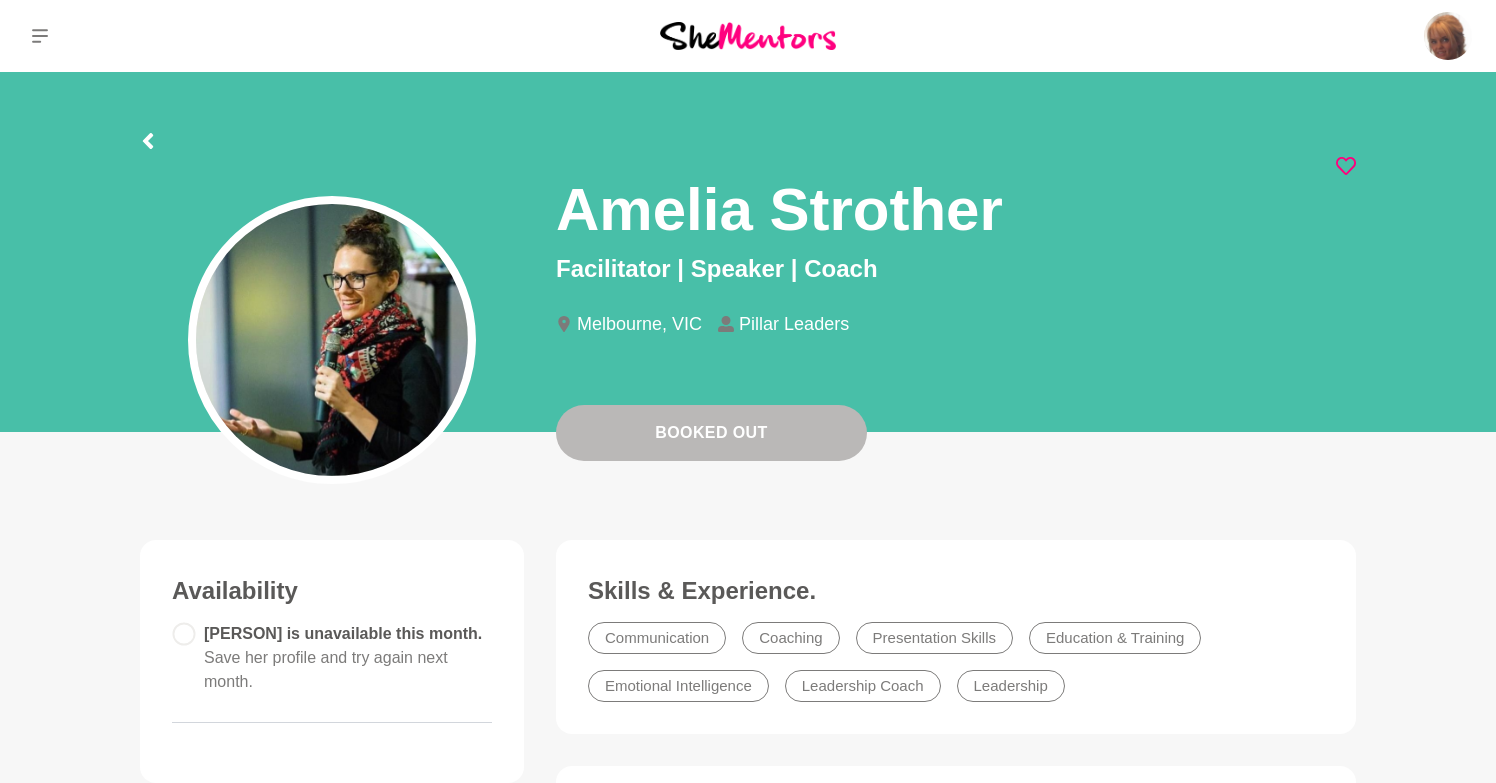 scroll, scrollTop: 0, scrollLeft: 0, axis: both 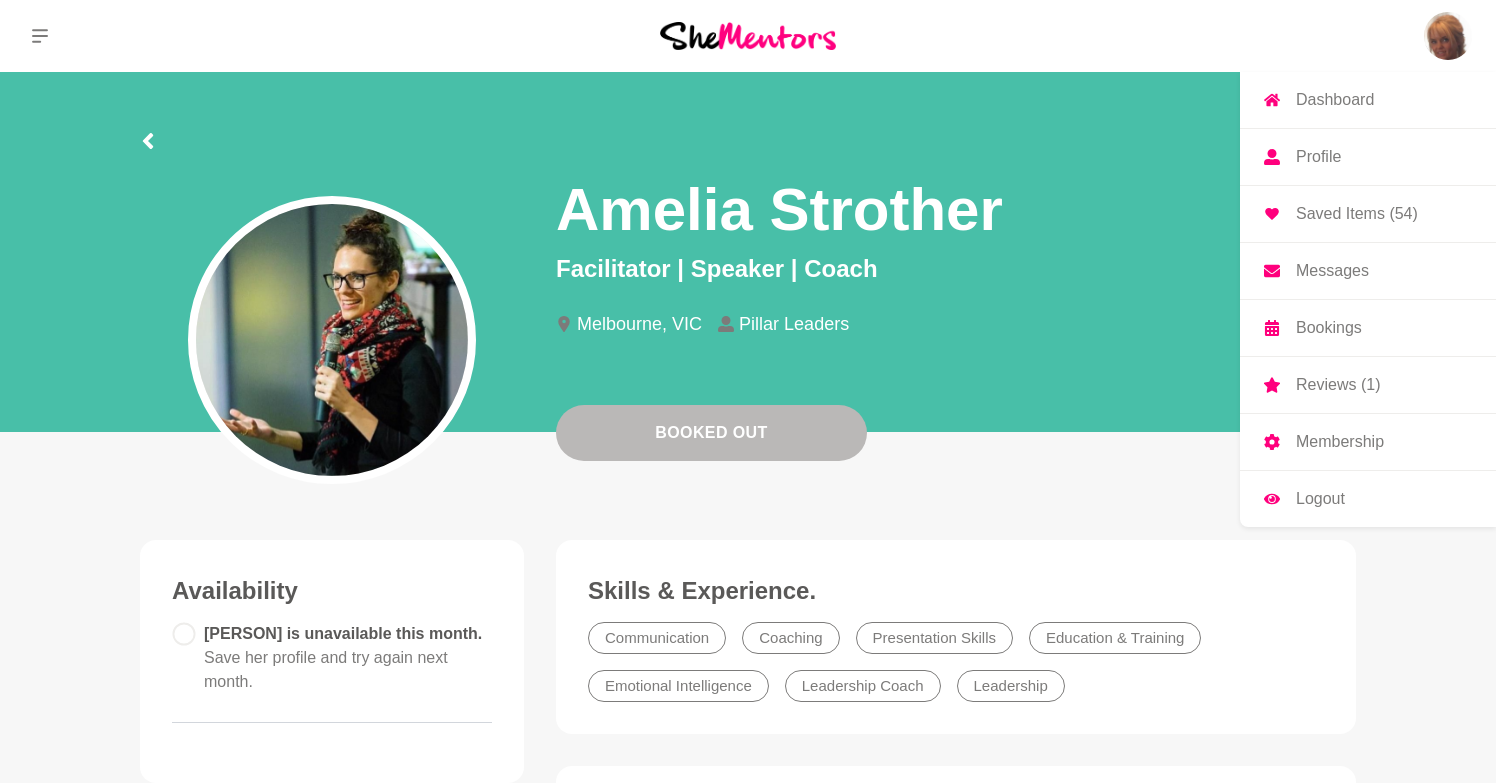 click on "Membership" at bounding box center [1340, 442] 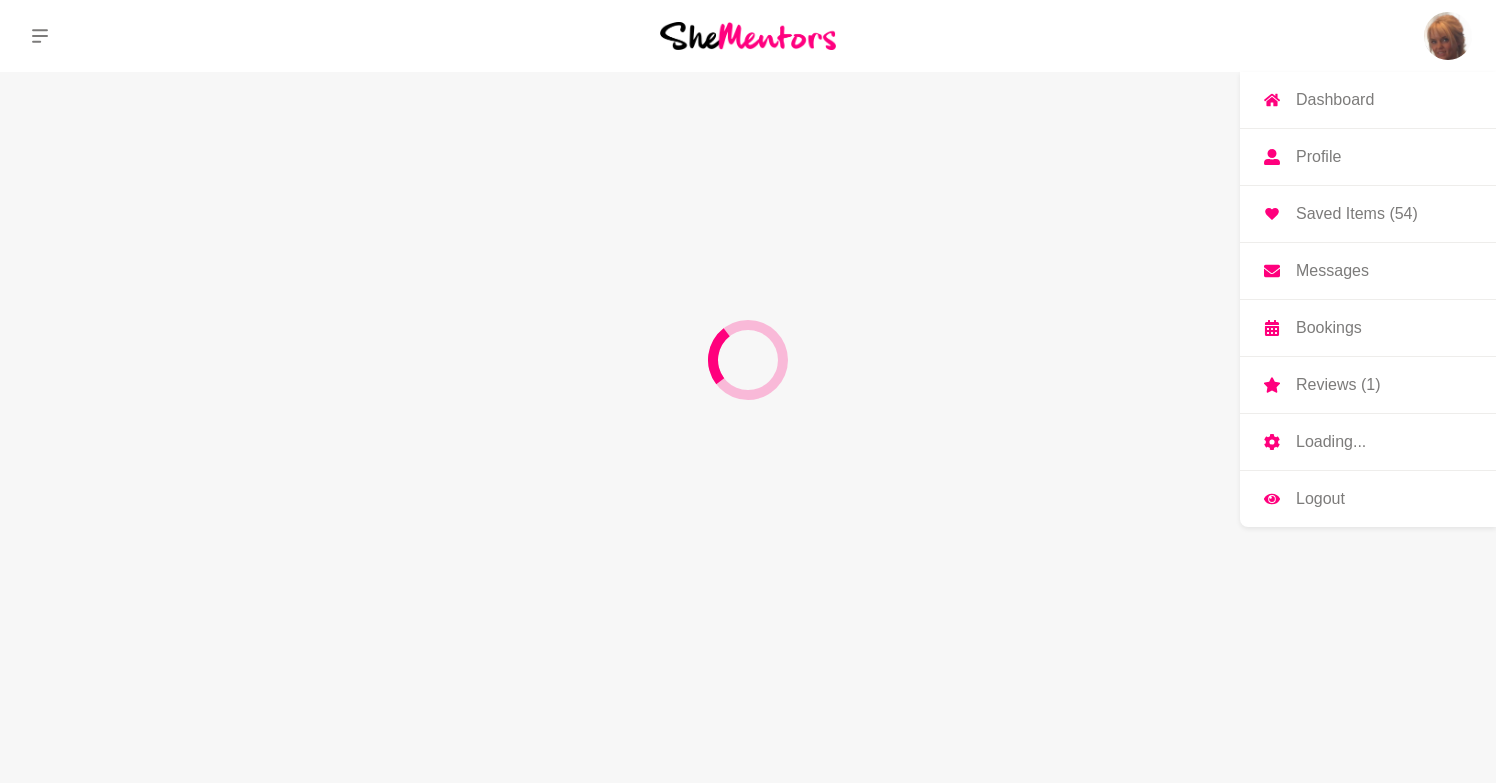 click on "Reviews (1)" at bounding box center [1338, 385] 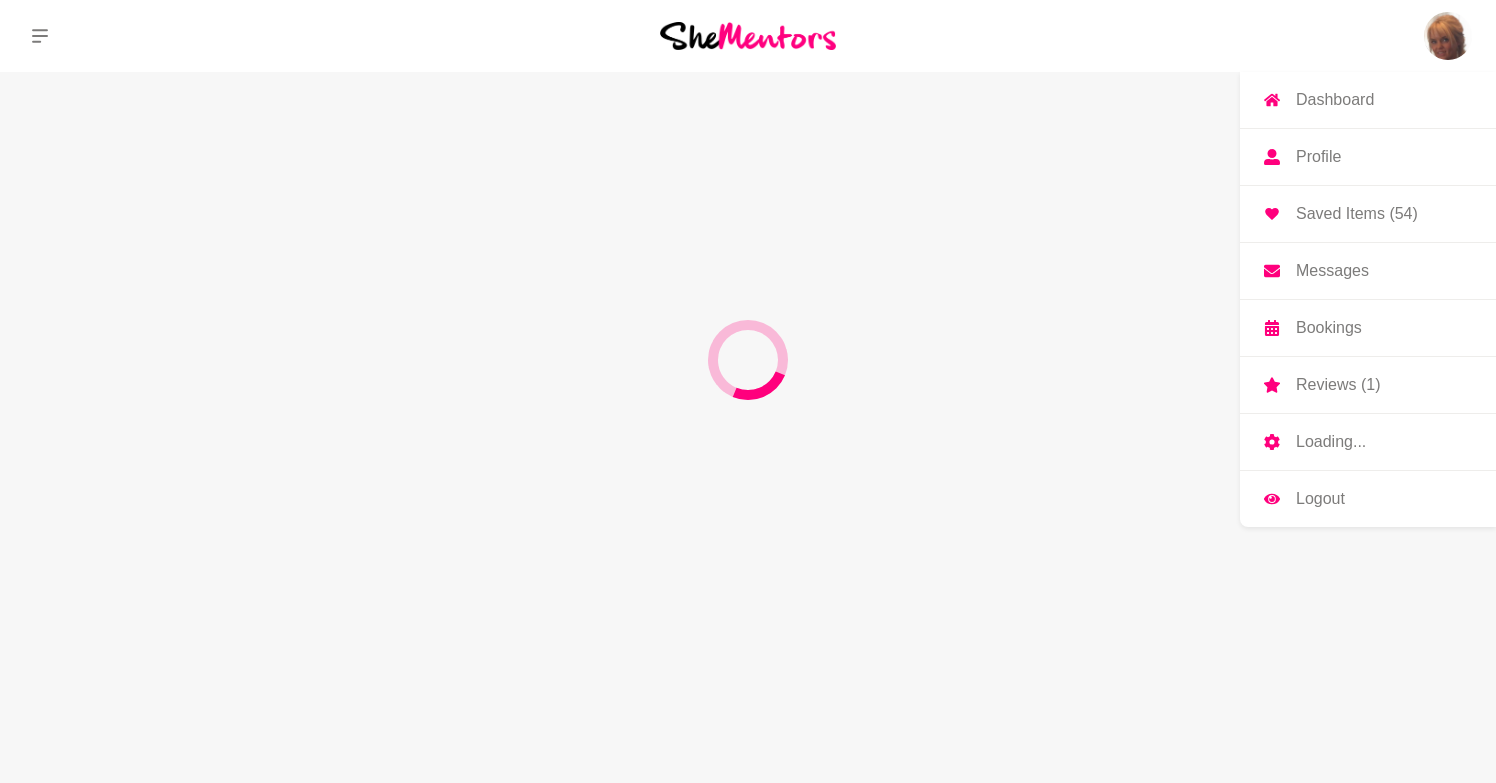 click on "Reviews (1)" at bounding box center [1368, 385] 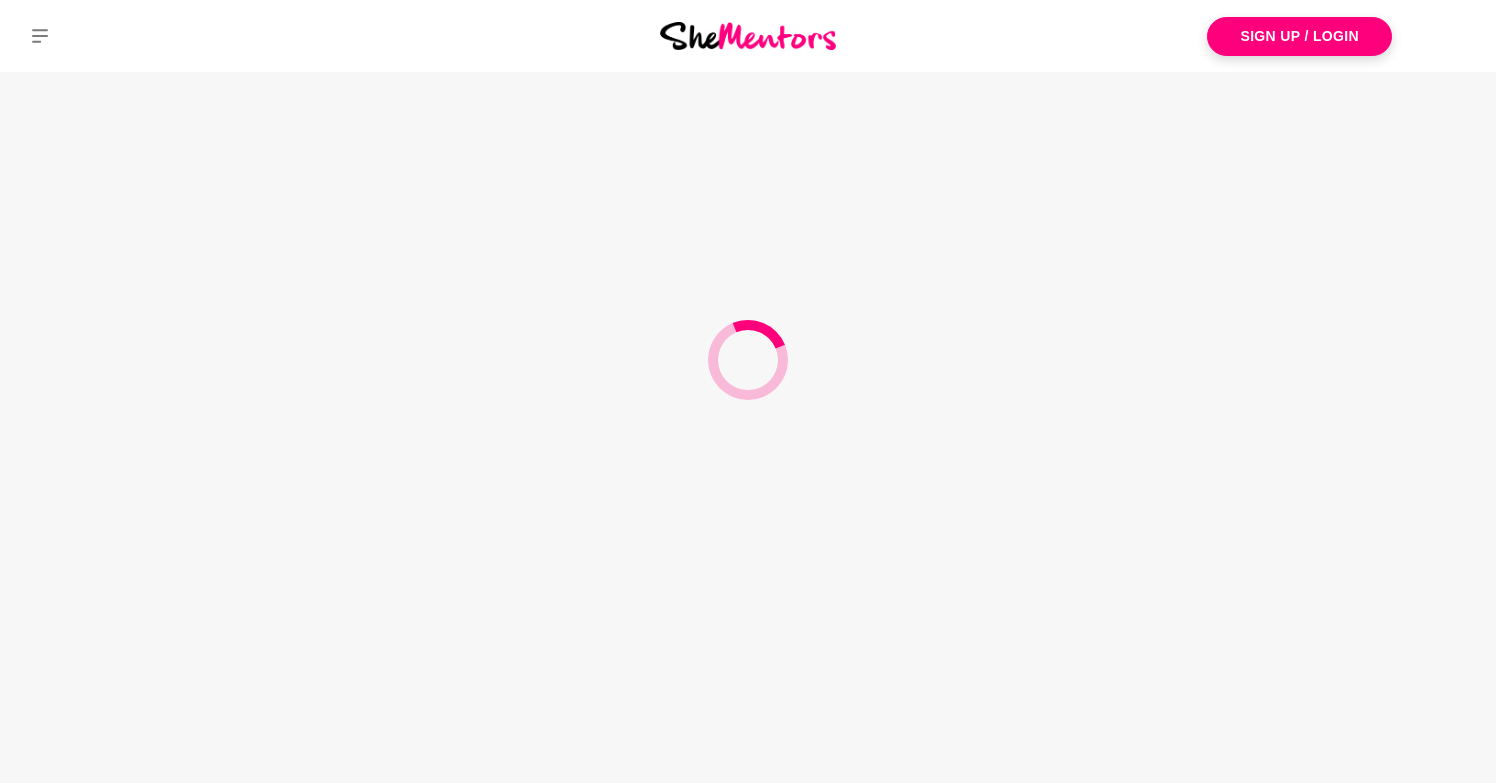 scroll, scrollTop: 0, scrollLeft: 0, axis: both 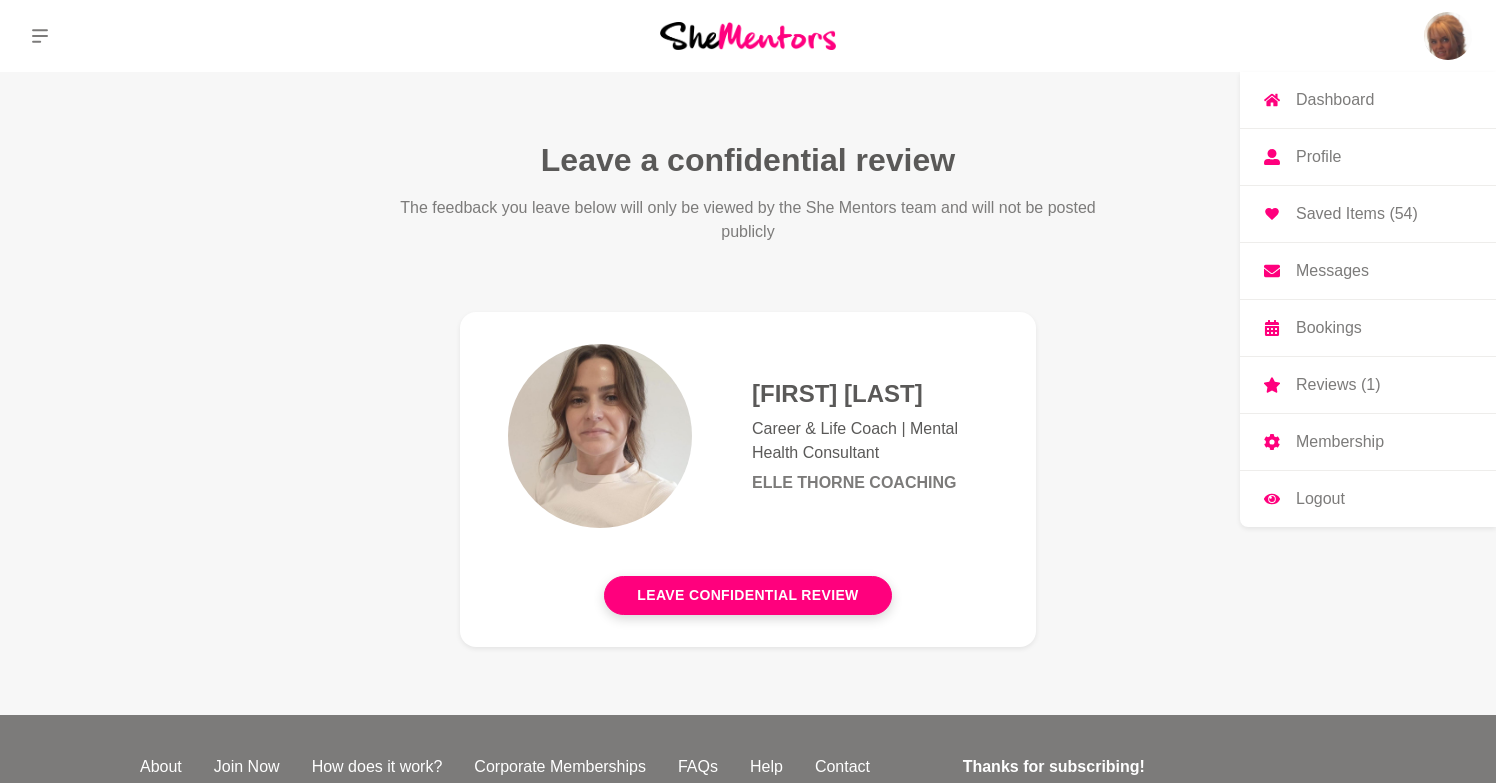 click on "Reviews (1)" at bounding box center (1338, 385) 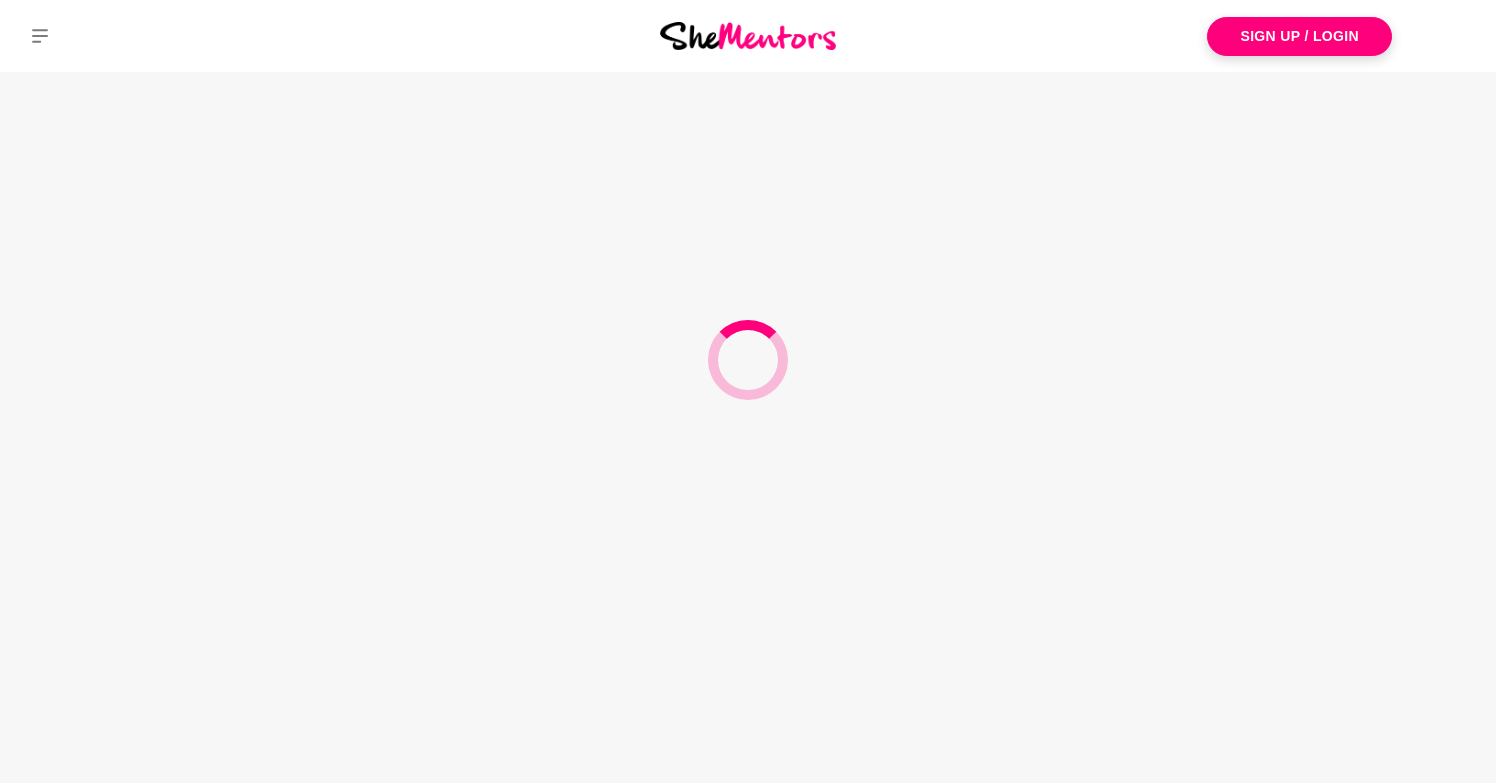 scroll, scrollTop: 0, scrollLeft: 0, axis: both 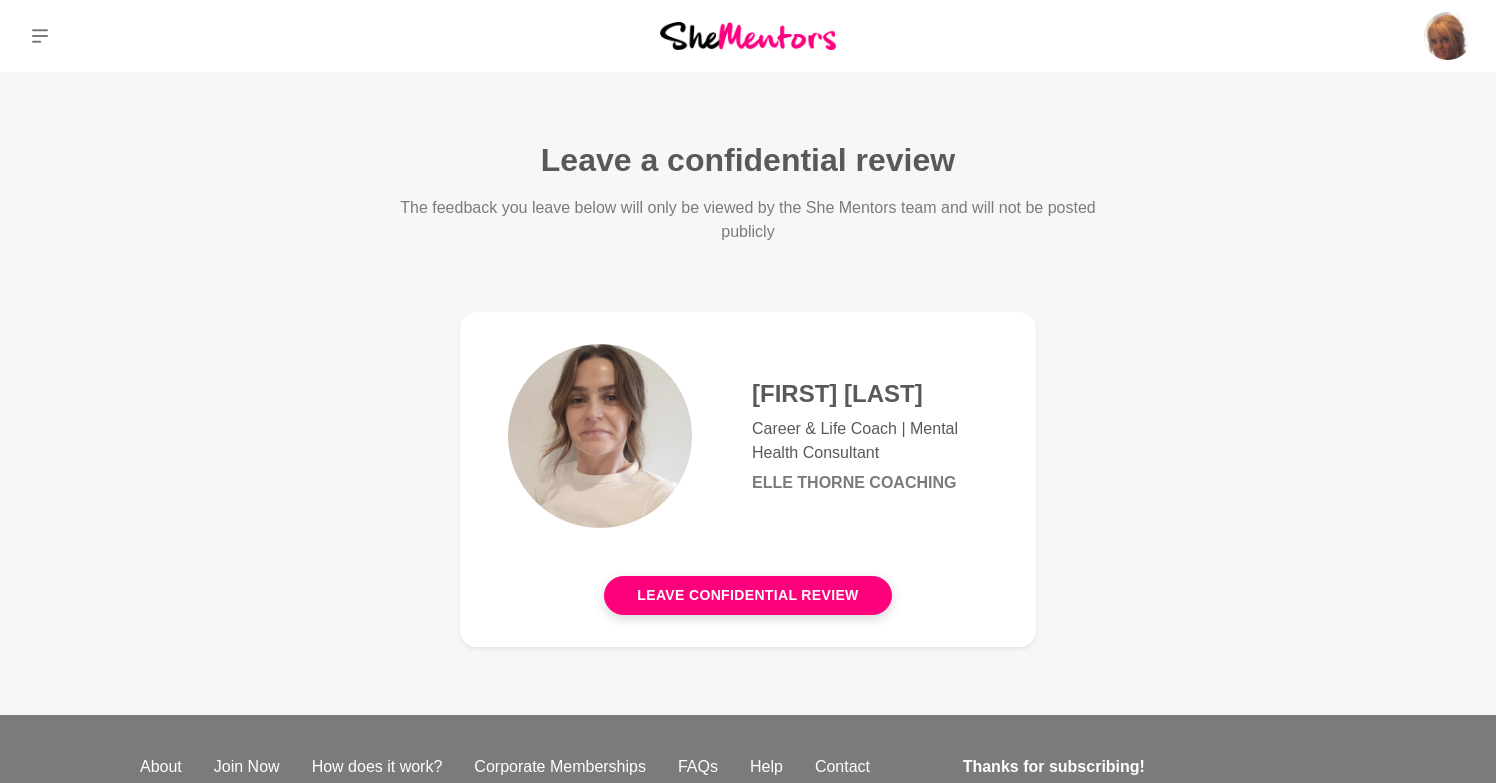 click at bounding box center (40, 36) 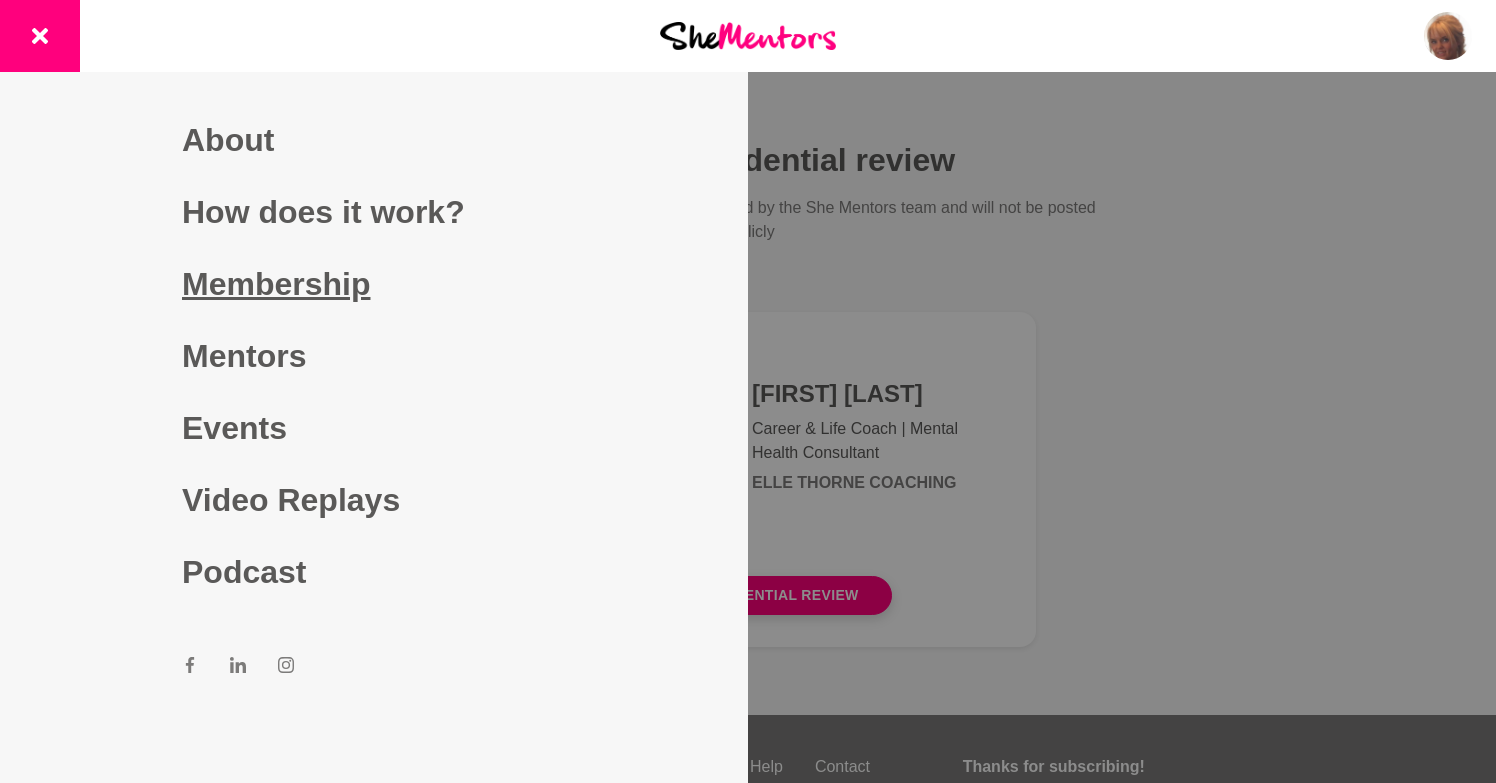 click on "Membership" at bounding box center (374, 284) 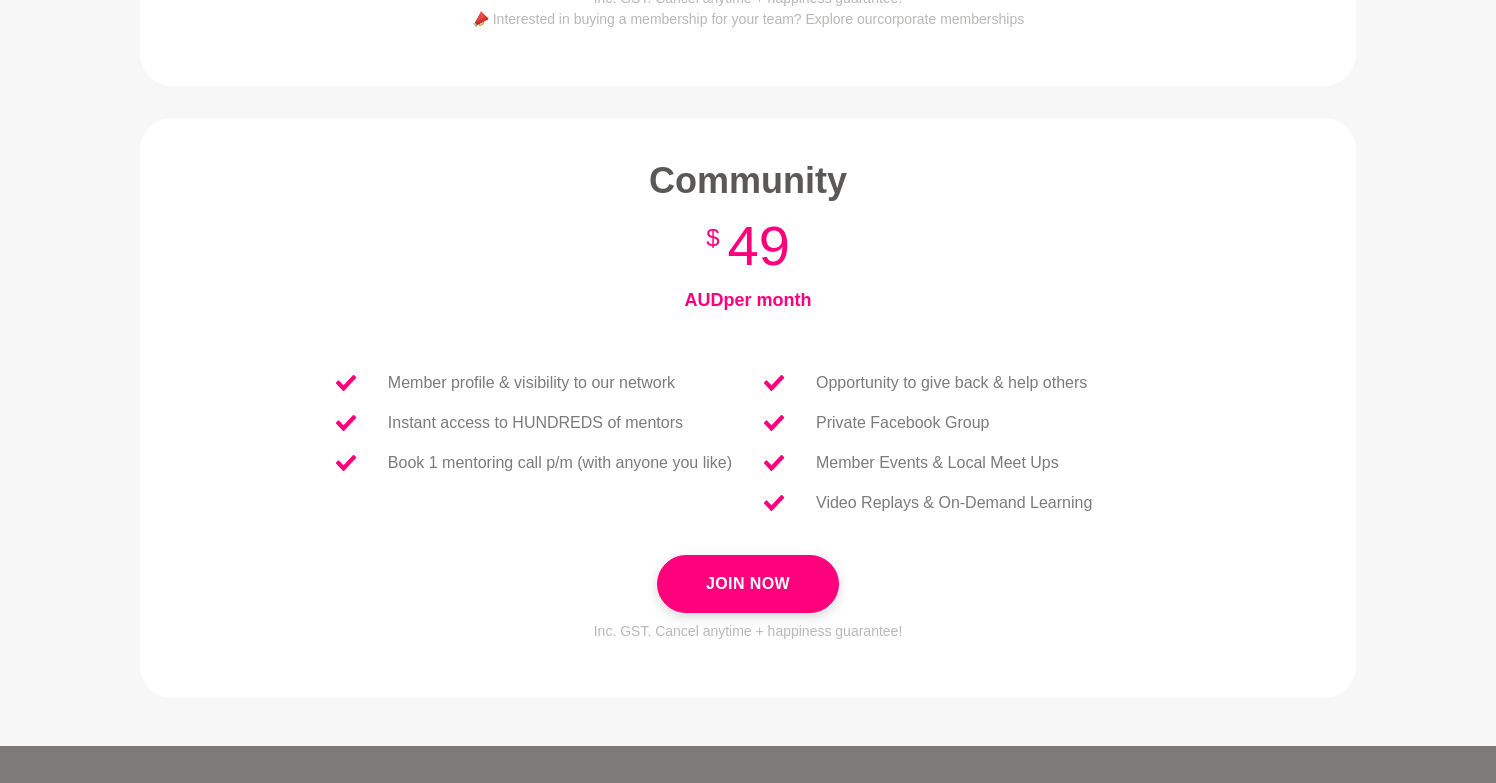 scroll, scrollTop: 659, scrollLeft: 0, axis: vertical 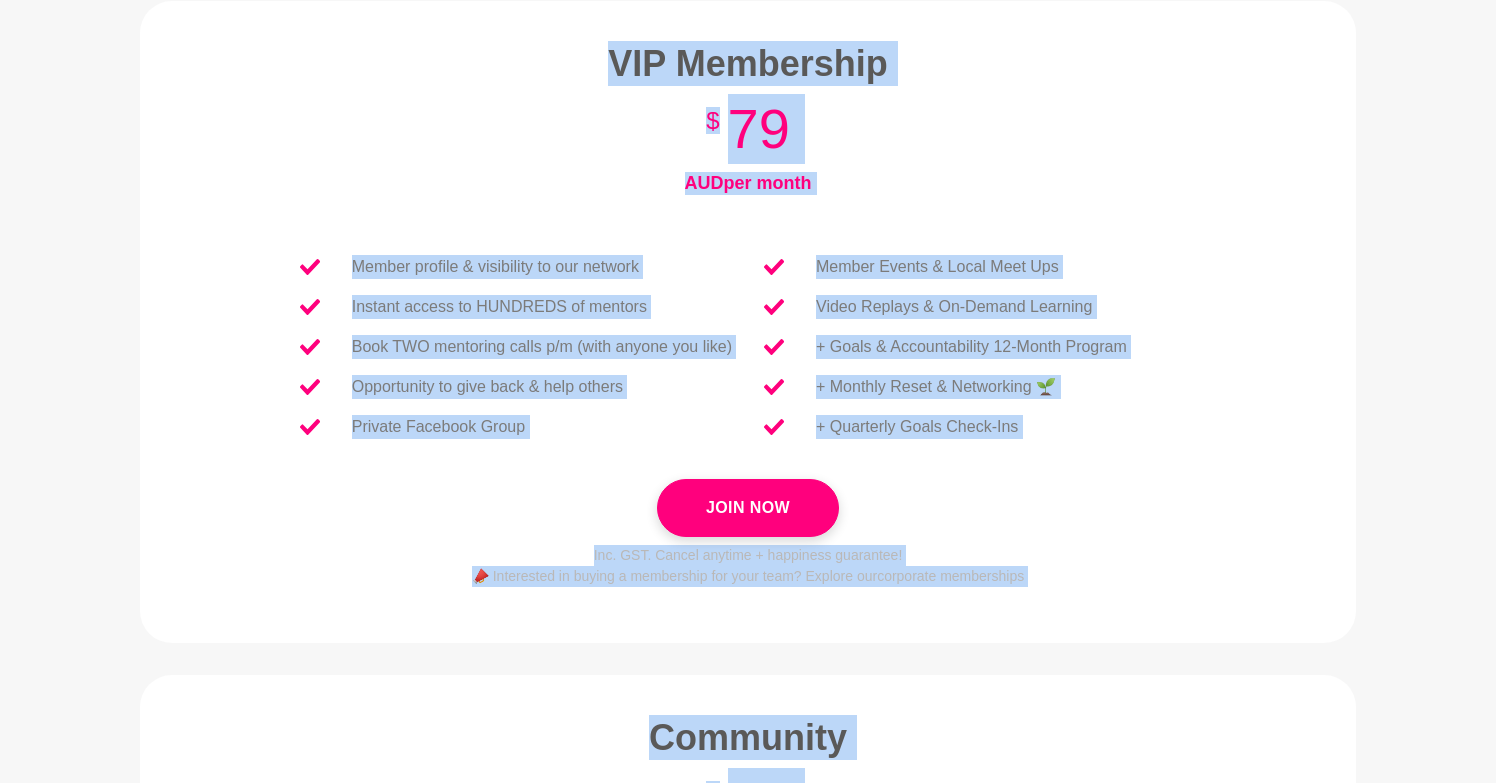 drag, startPoint x: 1214, startPoint y: 519, endPoint x: 297, endPoint y: 3, distance: 1052.2096 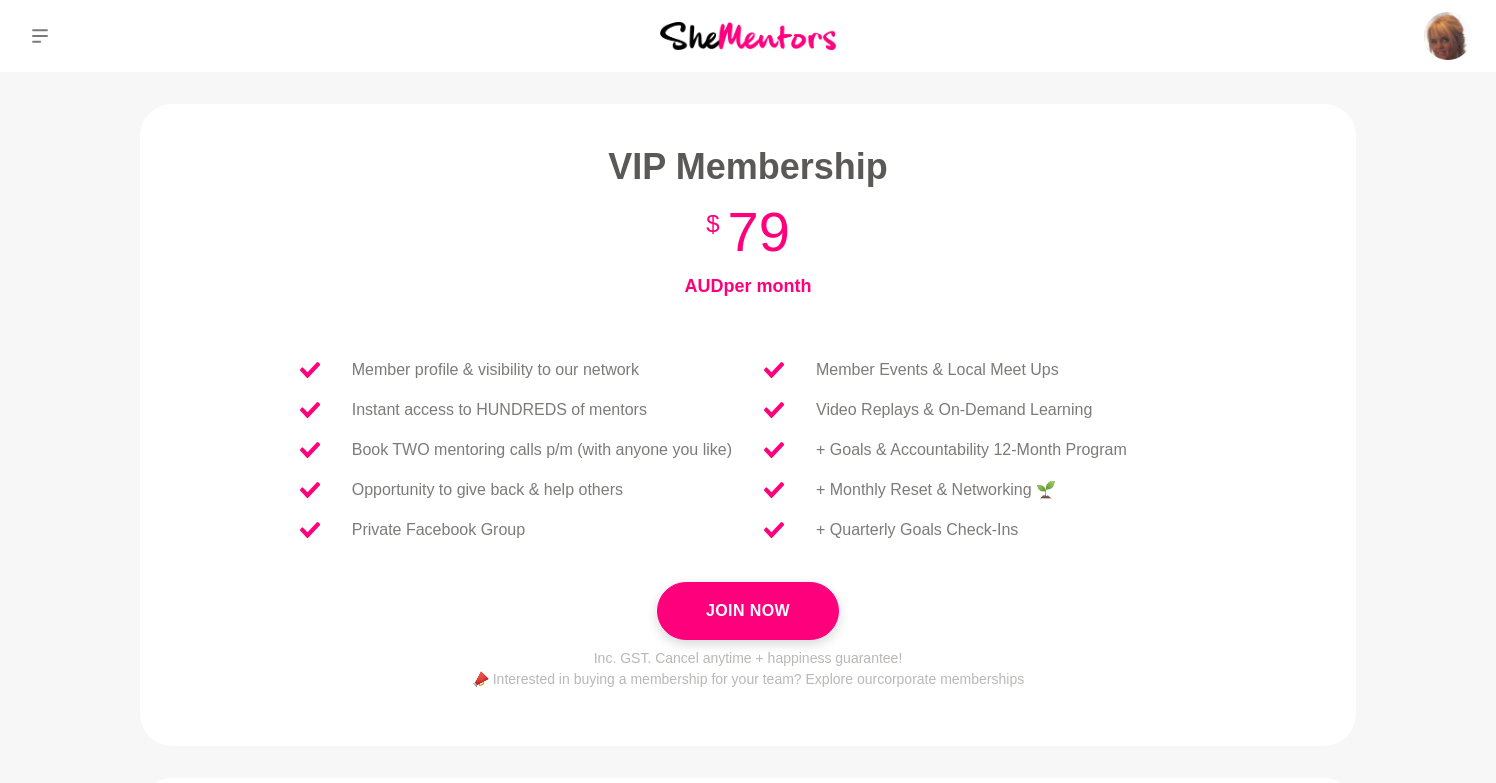 scroll, scrollTop: 0, scrollLeft: 0, axis: both 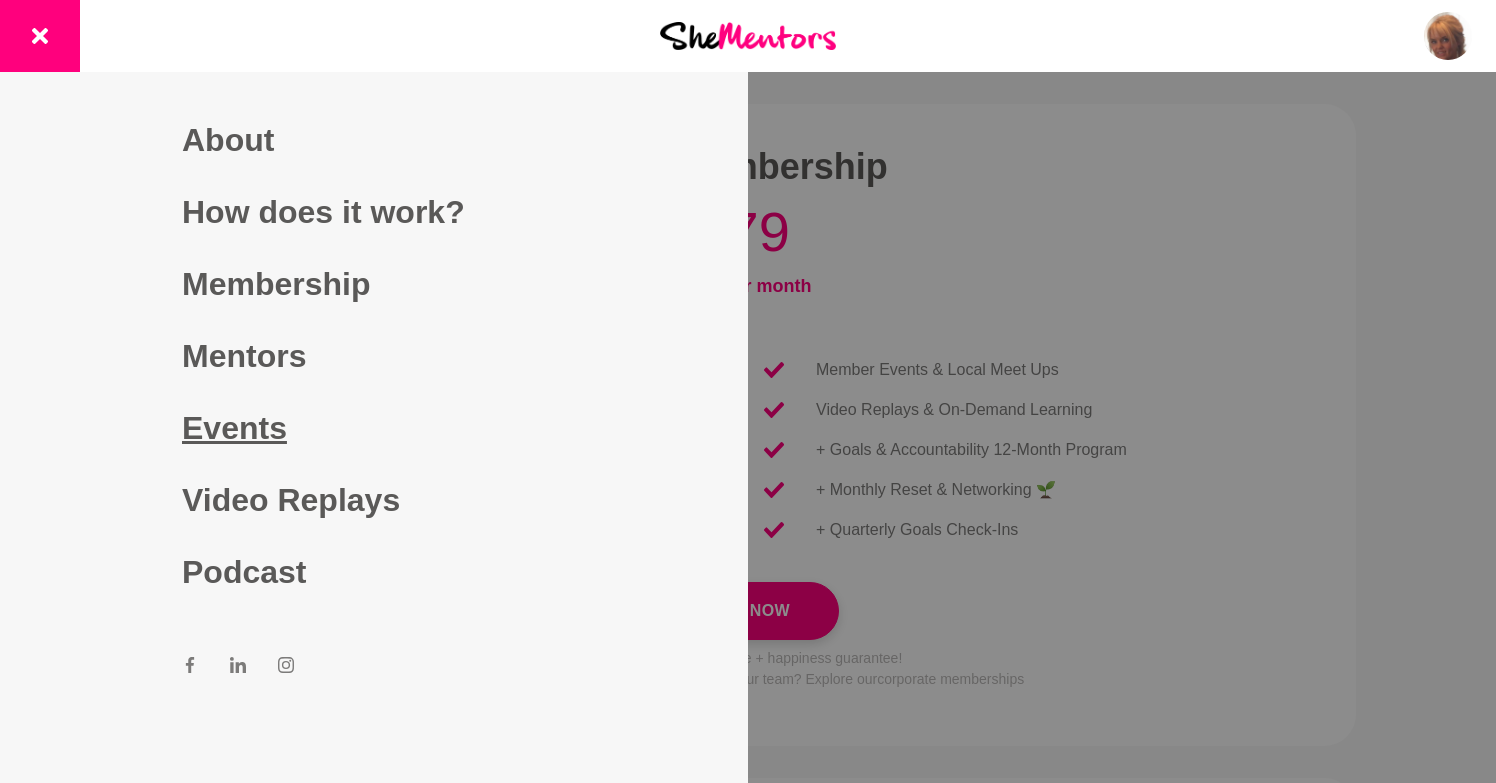 click on "Events" at bounding box center (374, 428) 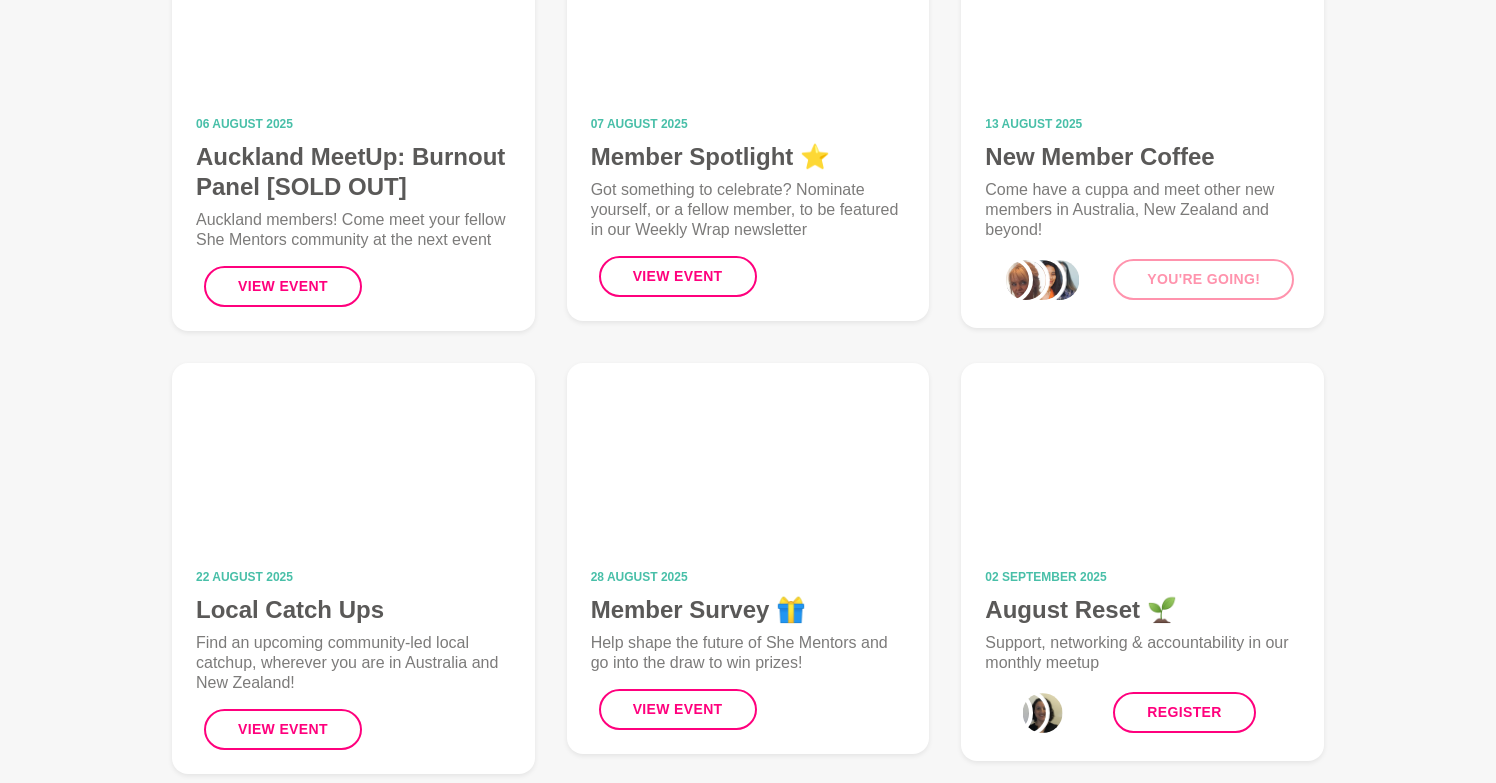 scroll, scrollTop: 430, scrollLeft: 0, axis: vertical 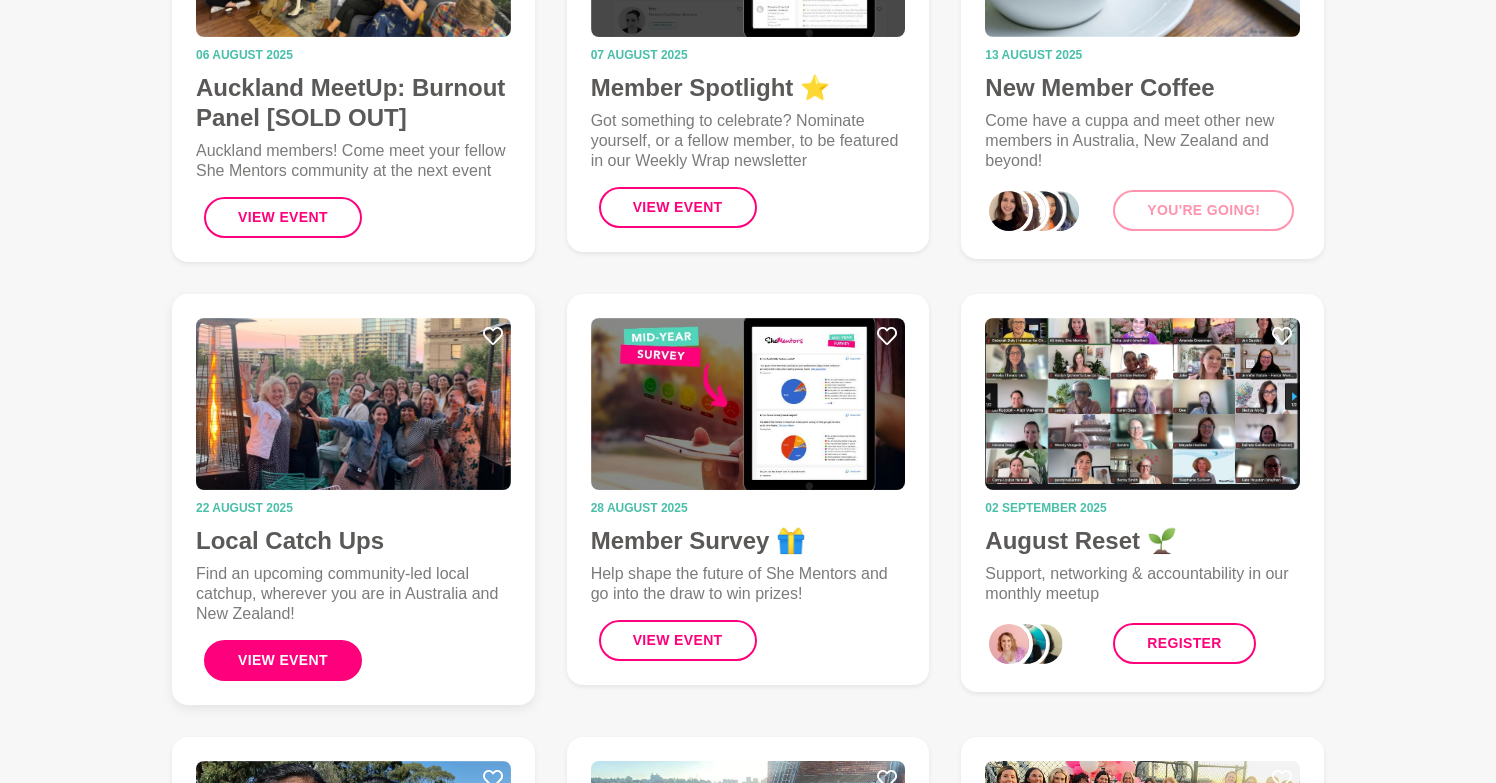 click on "View Event" at bounding box center (283, 660) 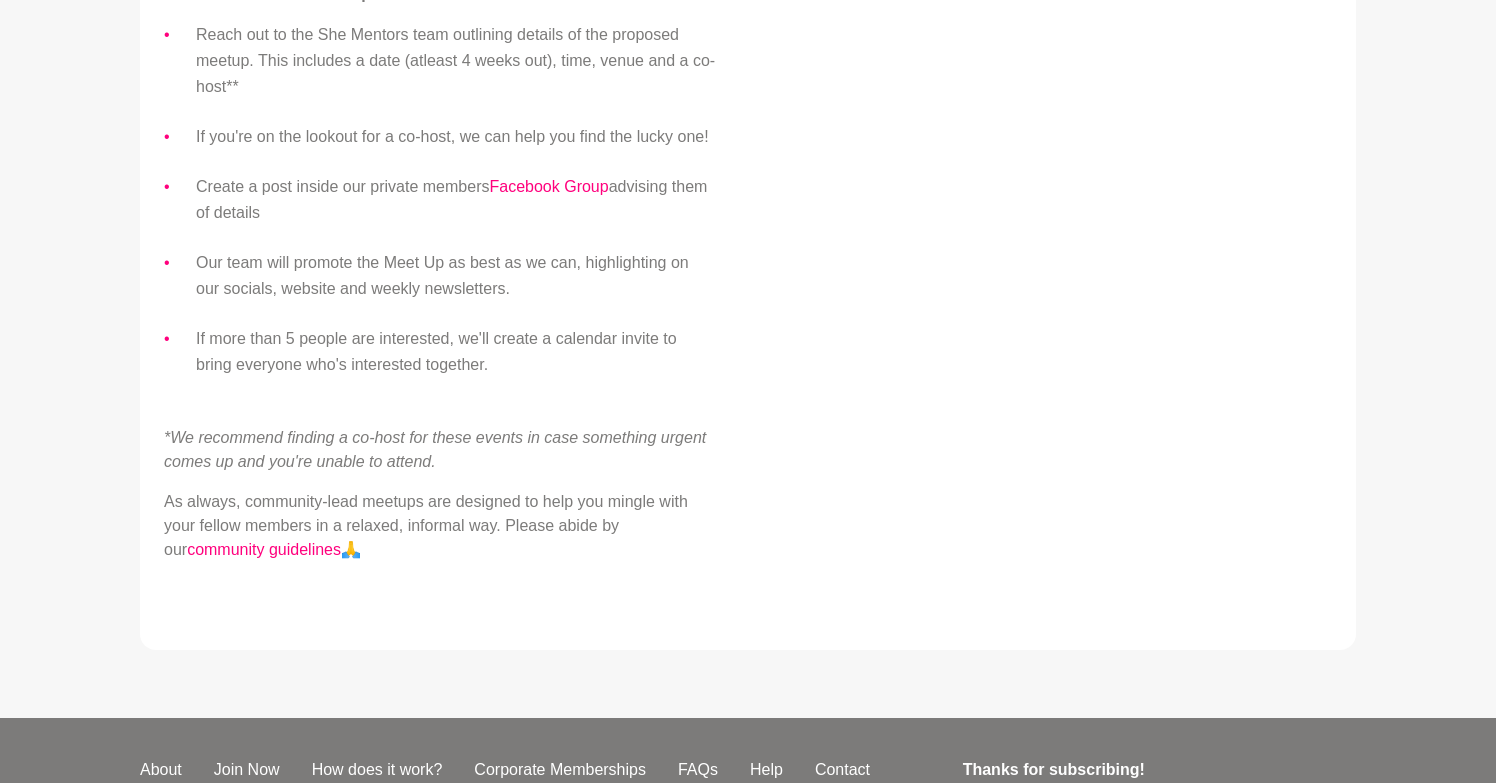 scroll, scrollTop: 947, scrollLeft: 0, axis: vertical 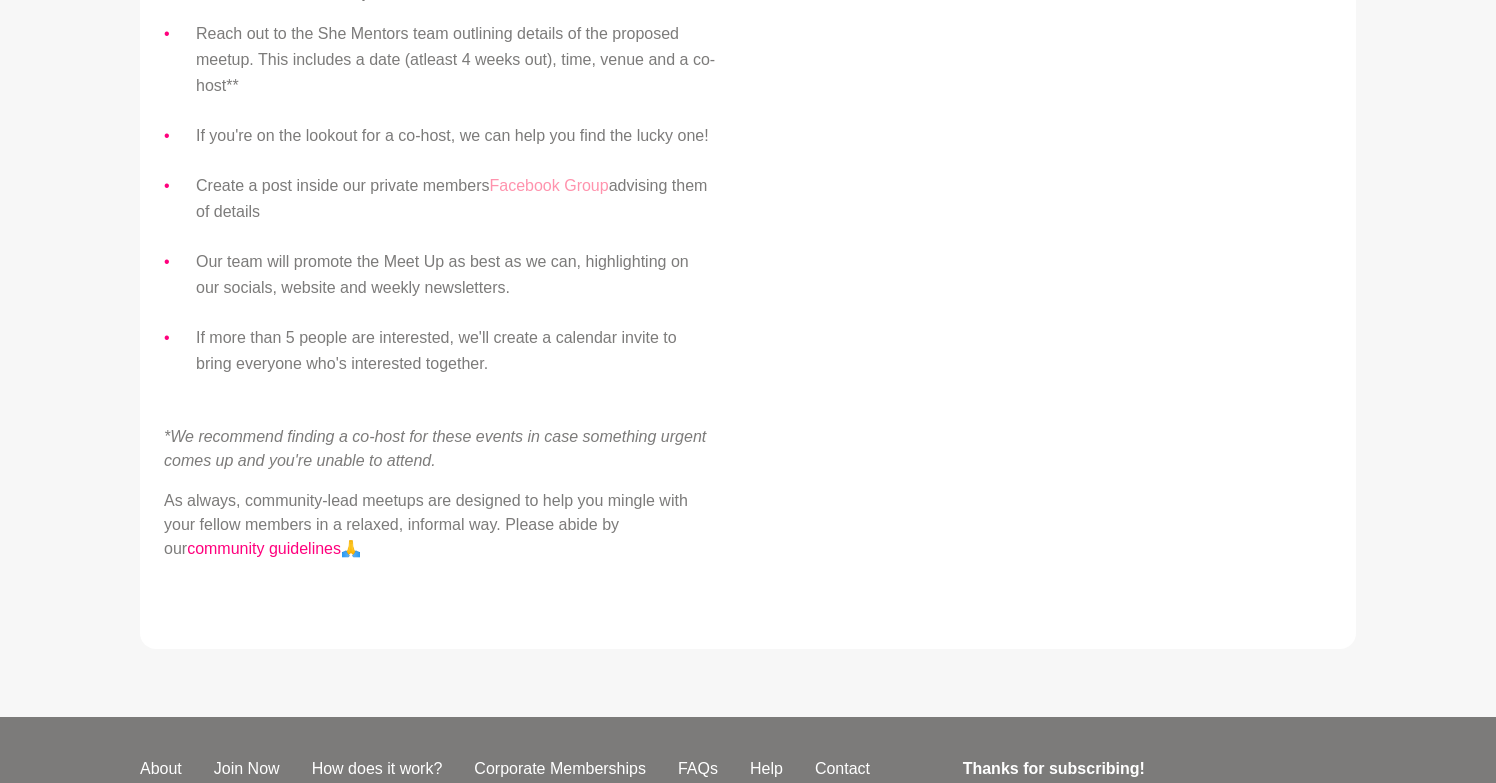 click on "Facebook Group" at bounding box center [548, 185] 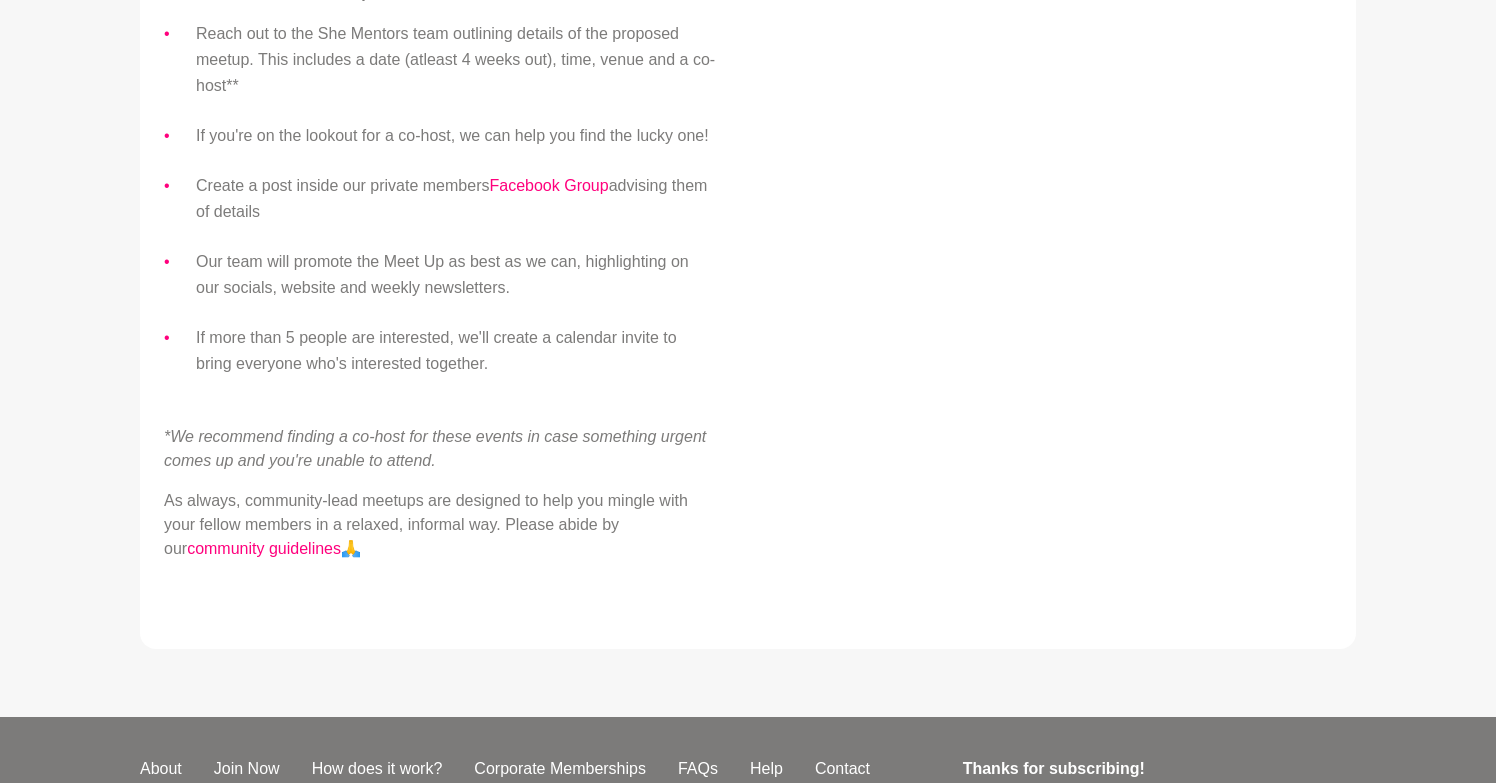 click on "Create a post inside our private members  Facebook Group  advising them of details" at bounding box center (456, 199) 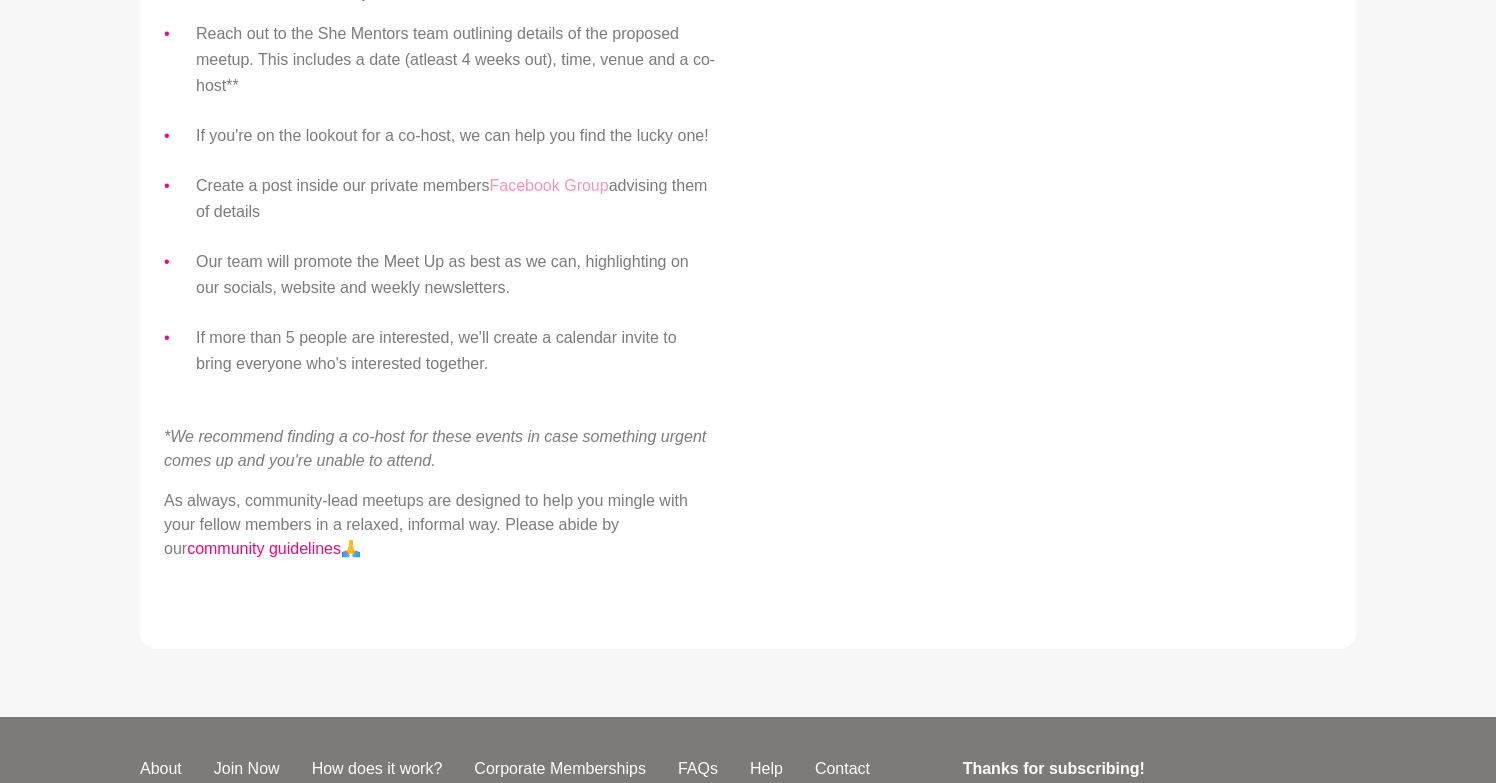 click on "Facebook Group" at bounding box center [548, 185] 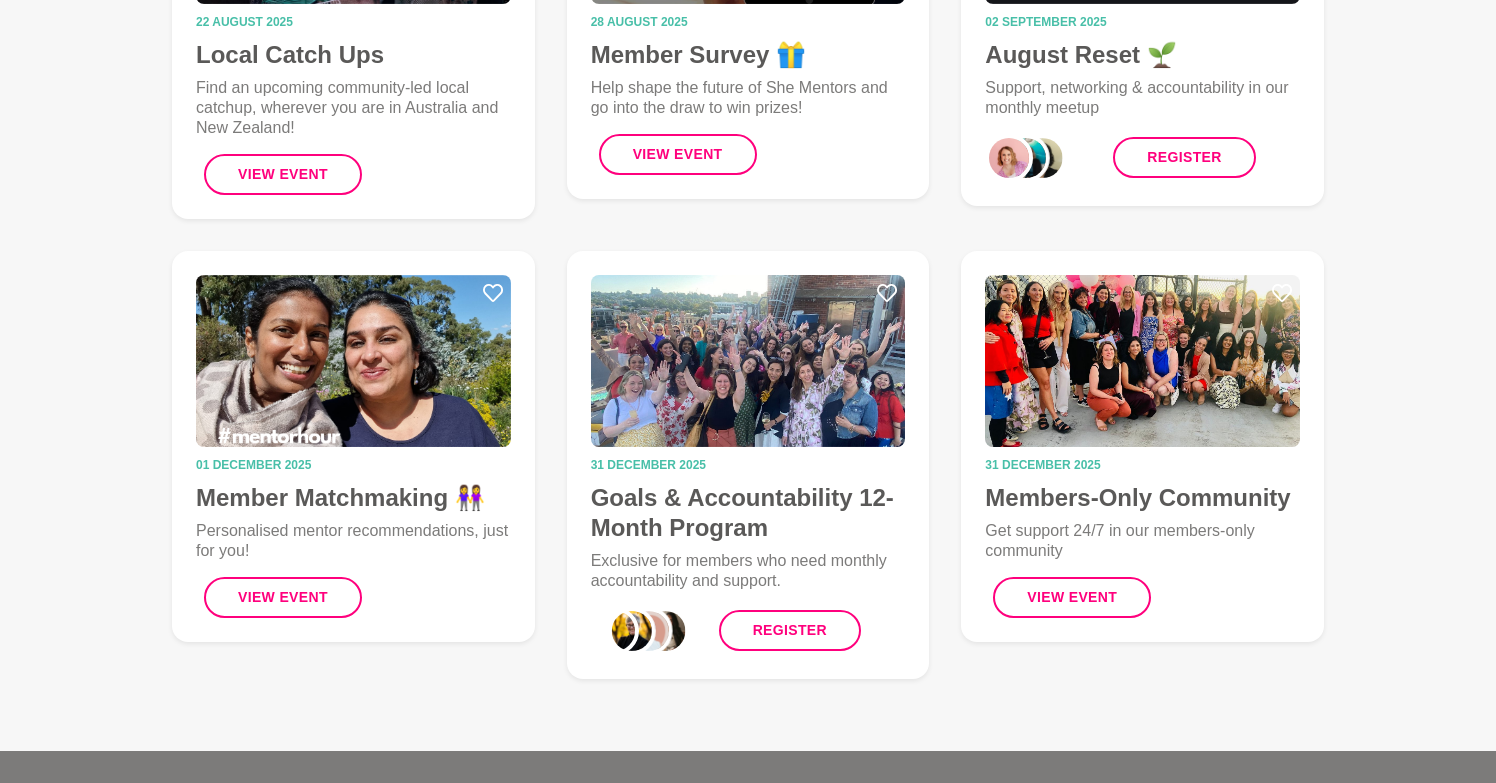 scroll, scrollTop: 921, scrollLeft: 0, axis: vertical 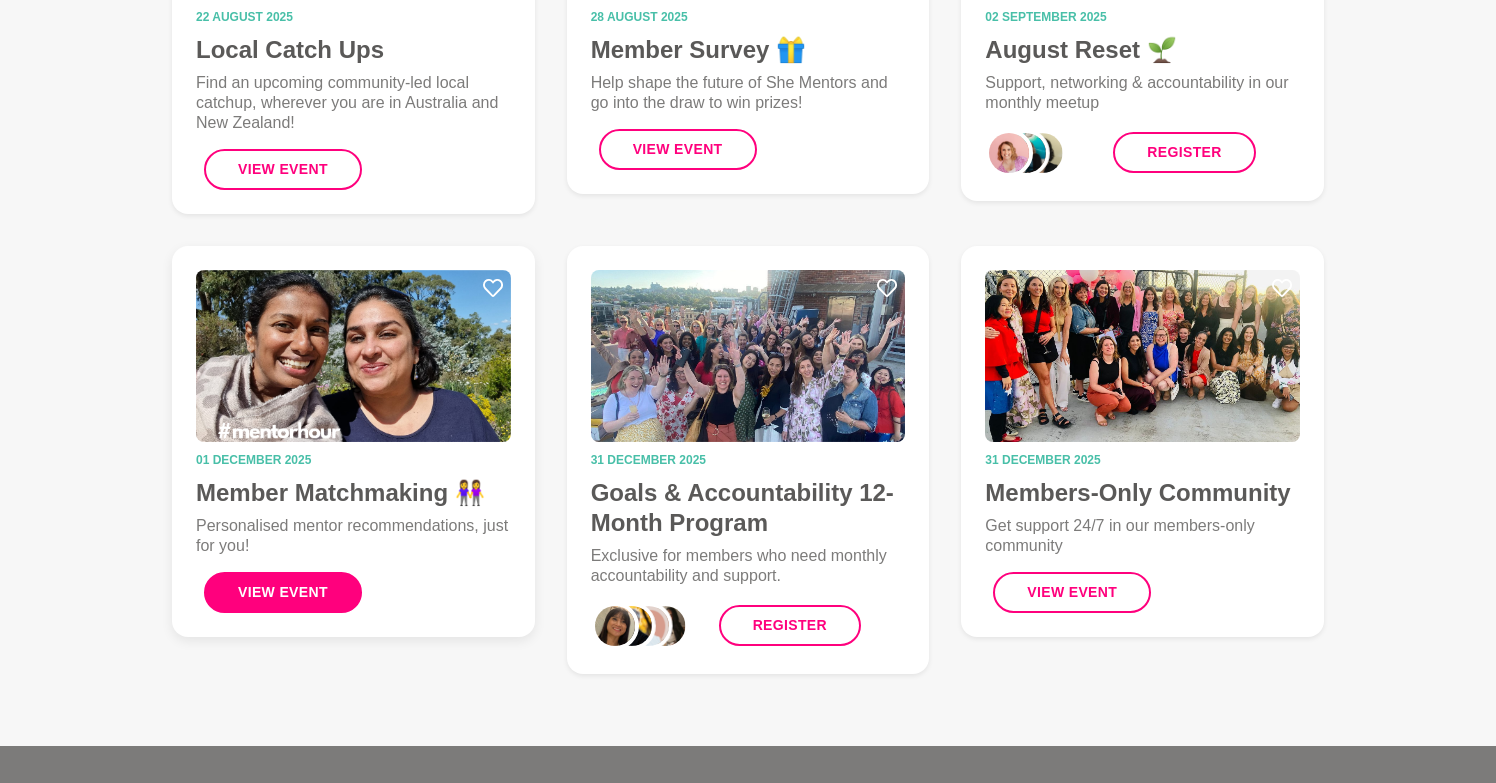click on "View Event" at bounding box center (283, 592) 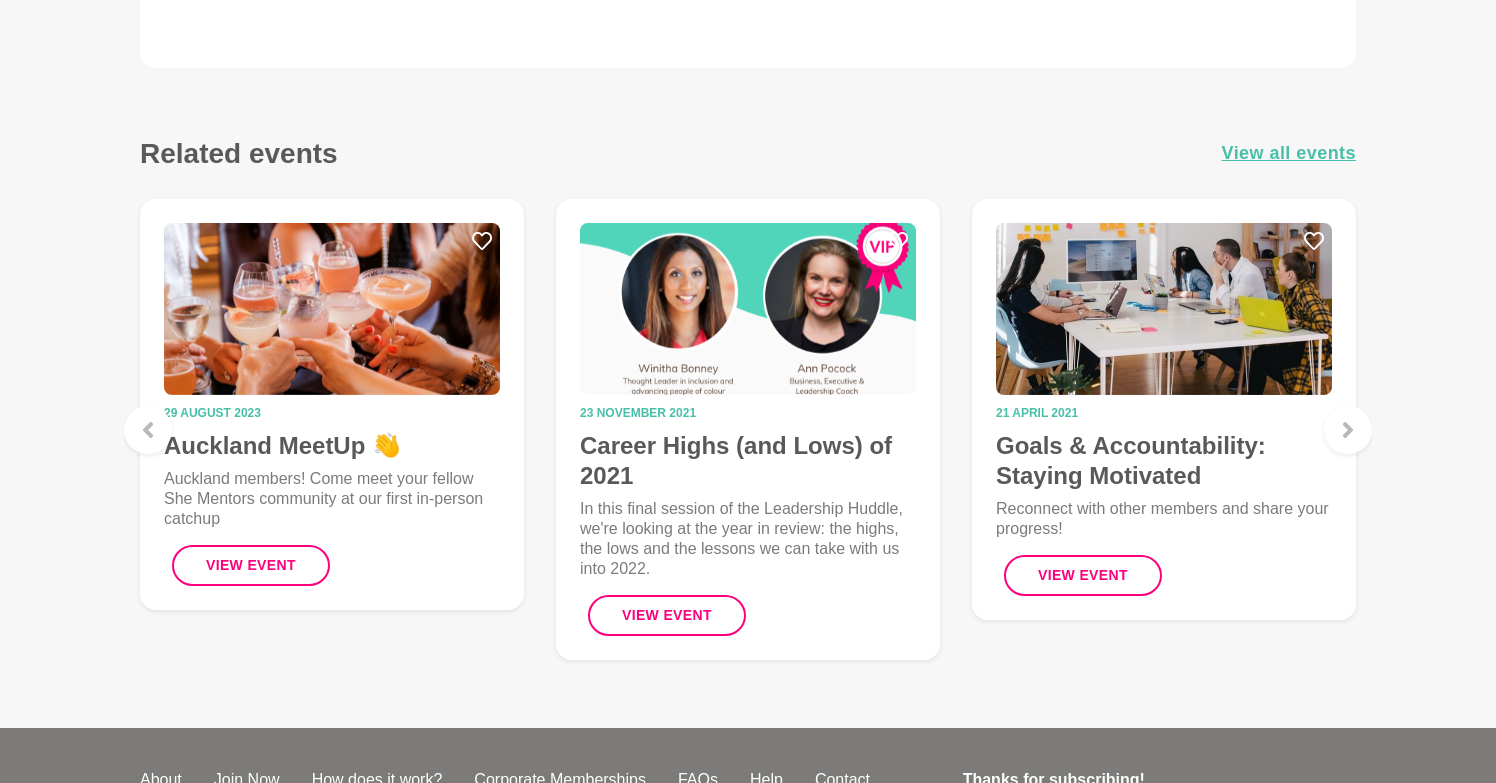 scroll, scrollTop: 1180, scrollLeft: 0, axis: vertical 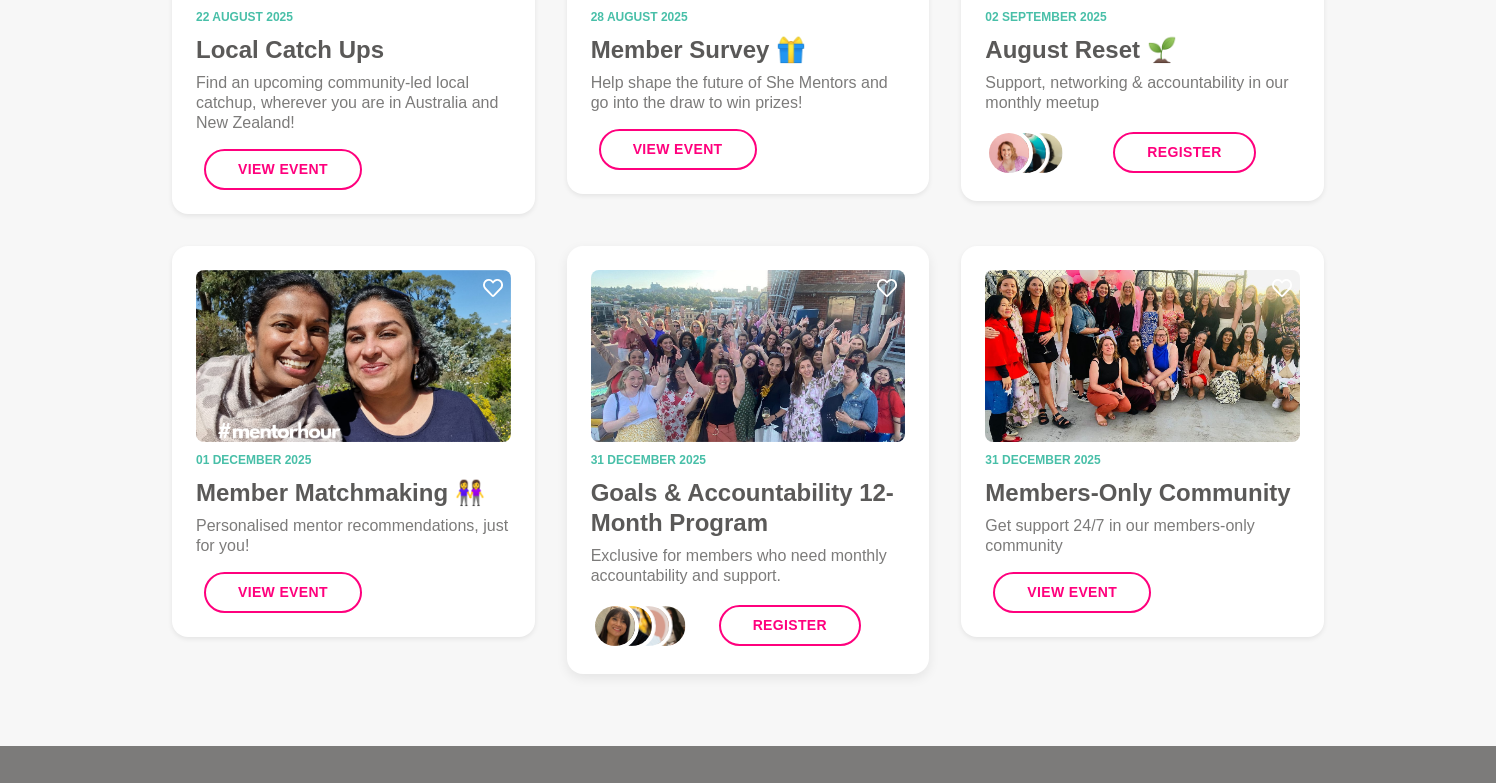 click on "Goals & Accountability 12-Month Program" at bounding box center (748, 508) 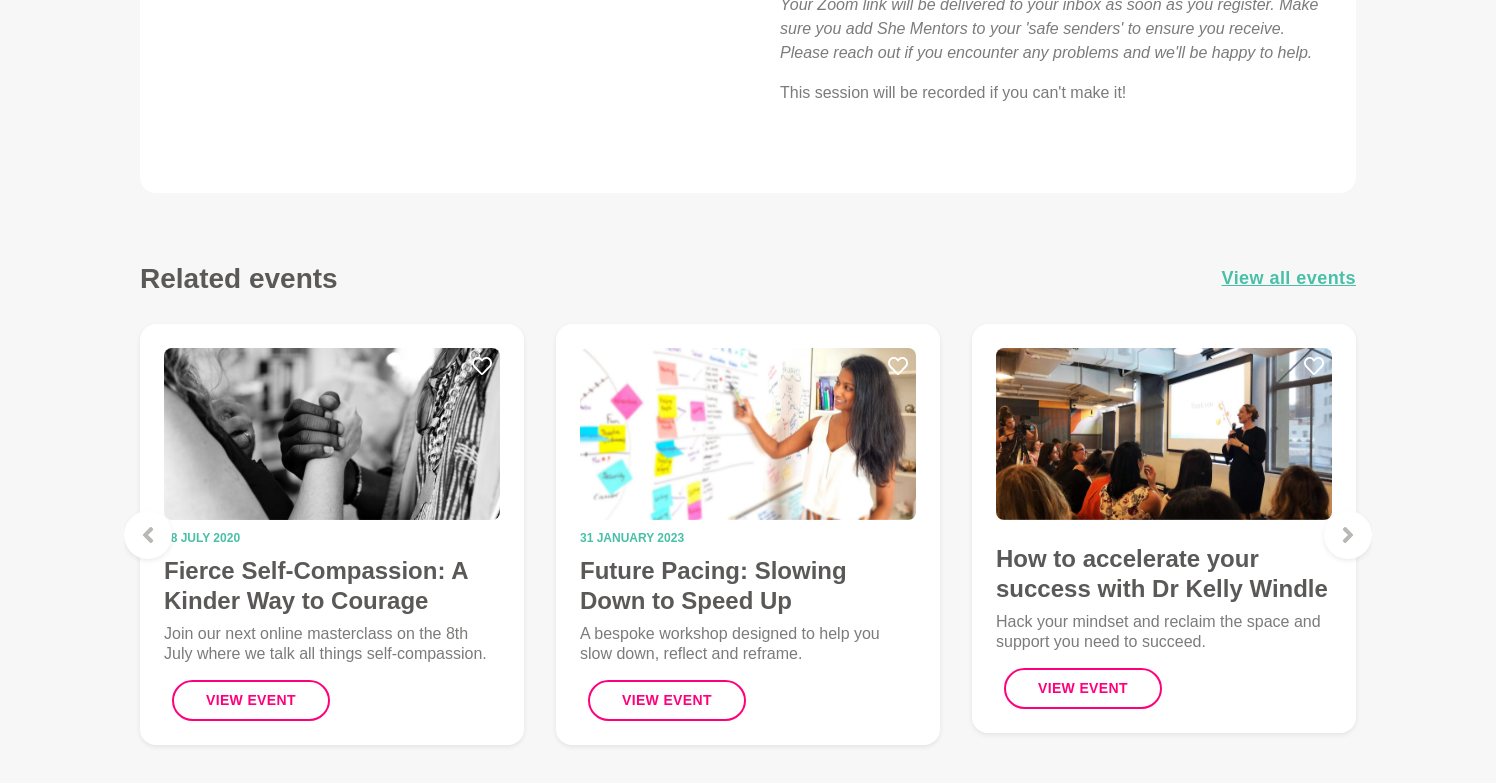 scroll, scrollTop: 1559, scrollLeft: 0, axis: vertical 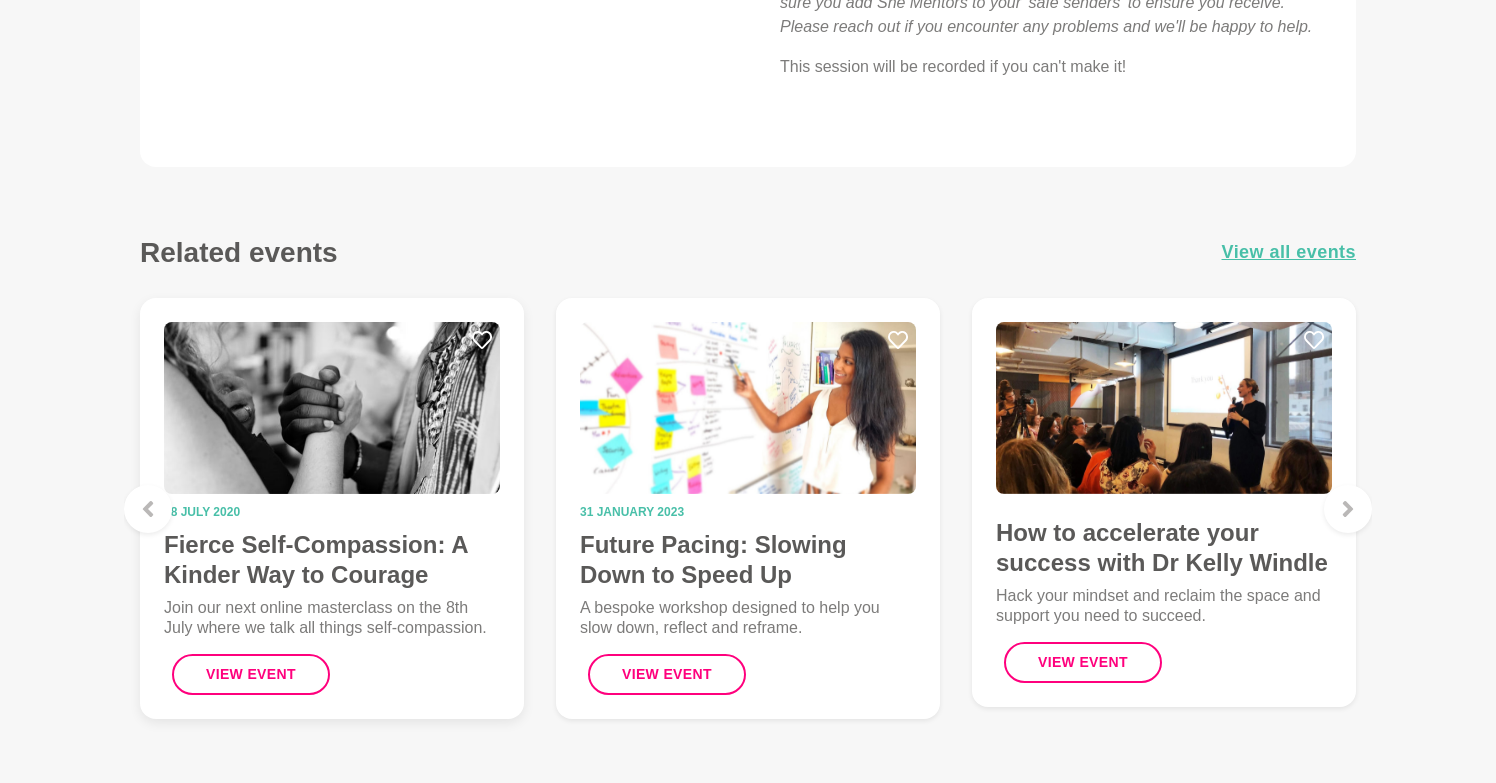 click on "08 July 2020 Fierce Self-Compassion: A Kinder Way to Courage Join our next online masterclass on the 8th July where we talk all things self-compassion. View Event" at bounding box center (332, 600) 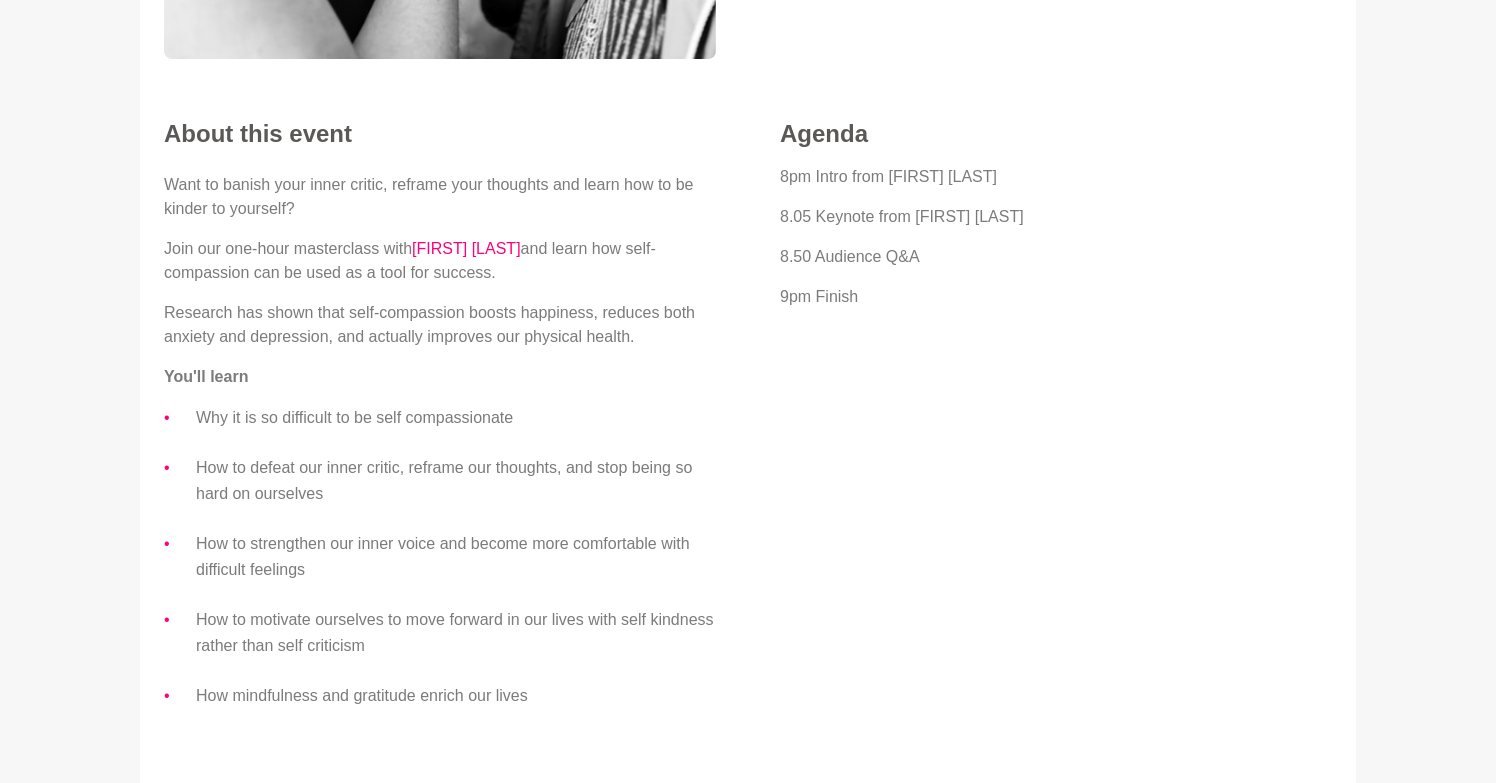 scroll, scrollTop: 494, scrollLeft: 0, axis: vertical 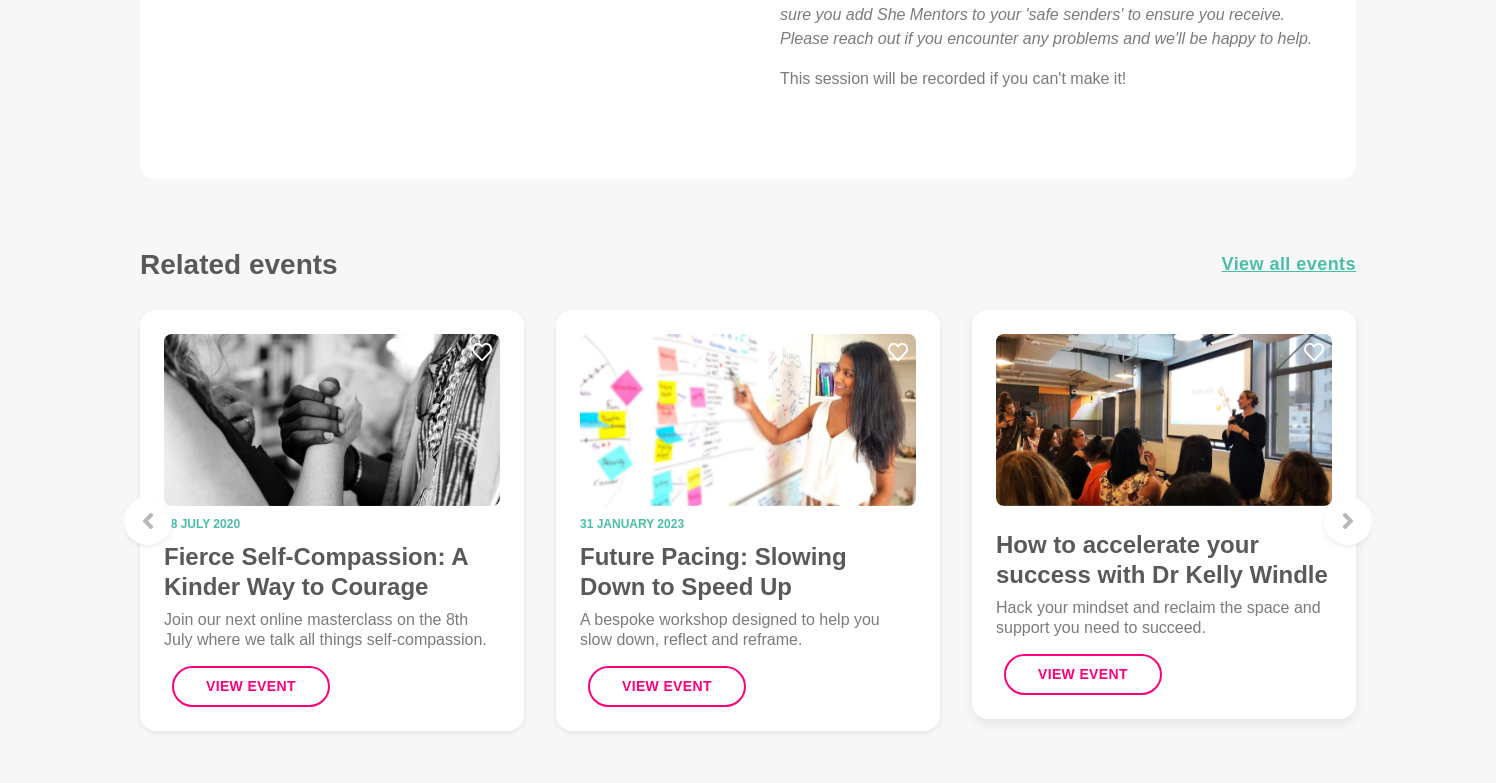 click on "How to accelerate your success with Dr Kelly Windle" at bounding box center [1164, 560] 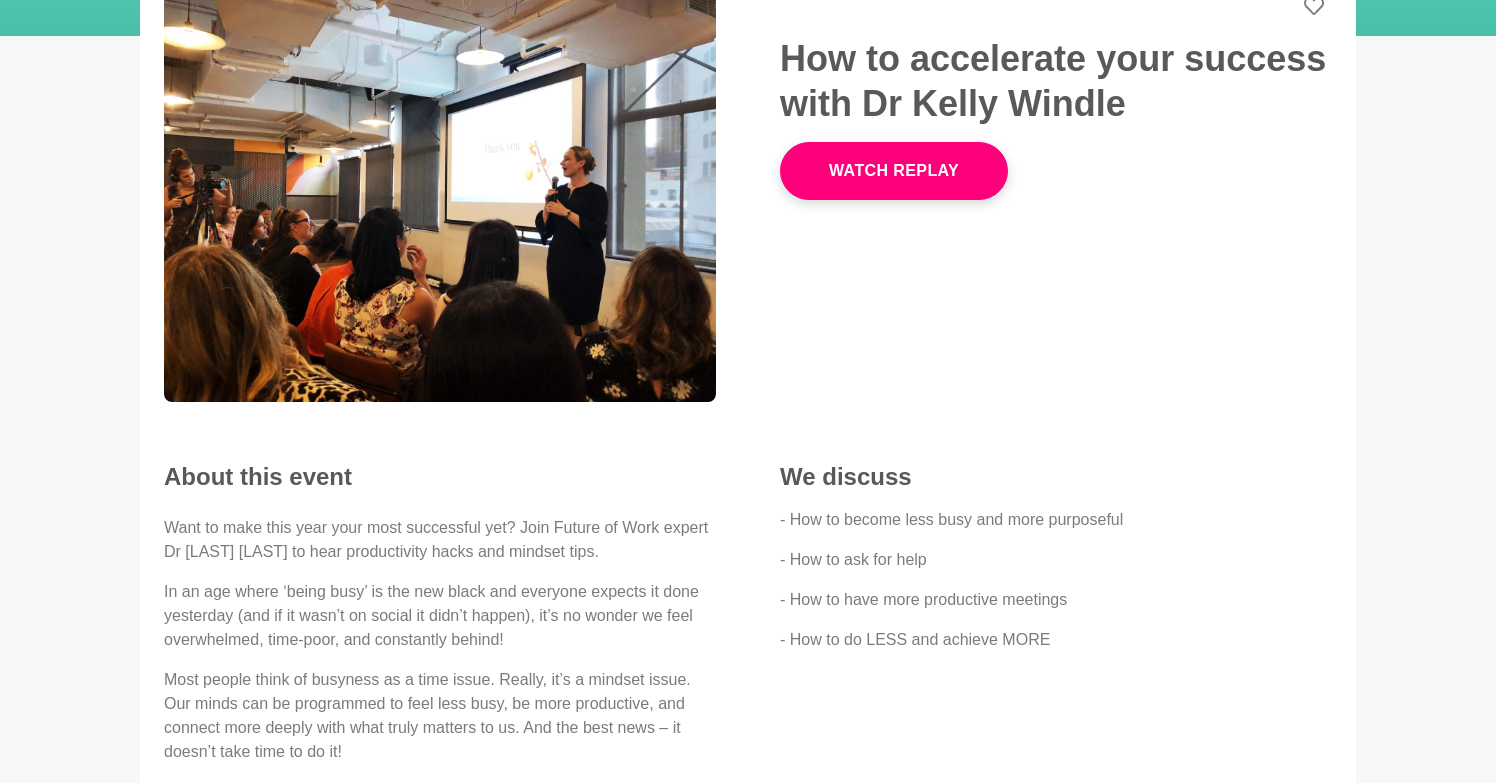 scroll, scrollTop: 114, scrollLeft: 0, axis: vertical 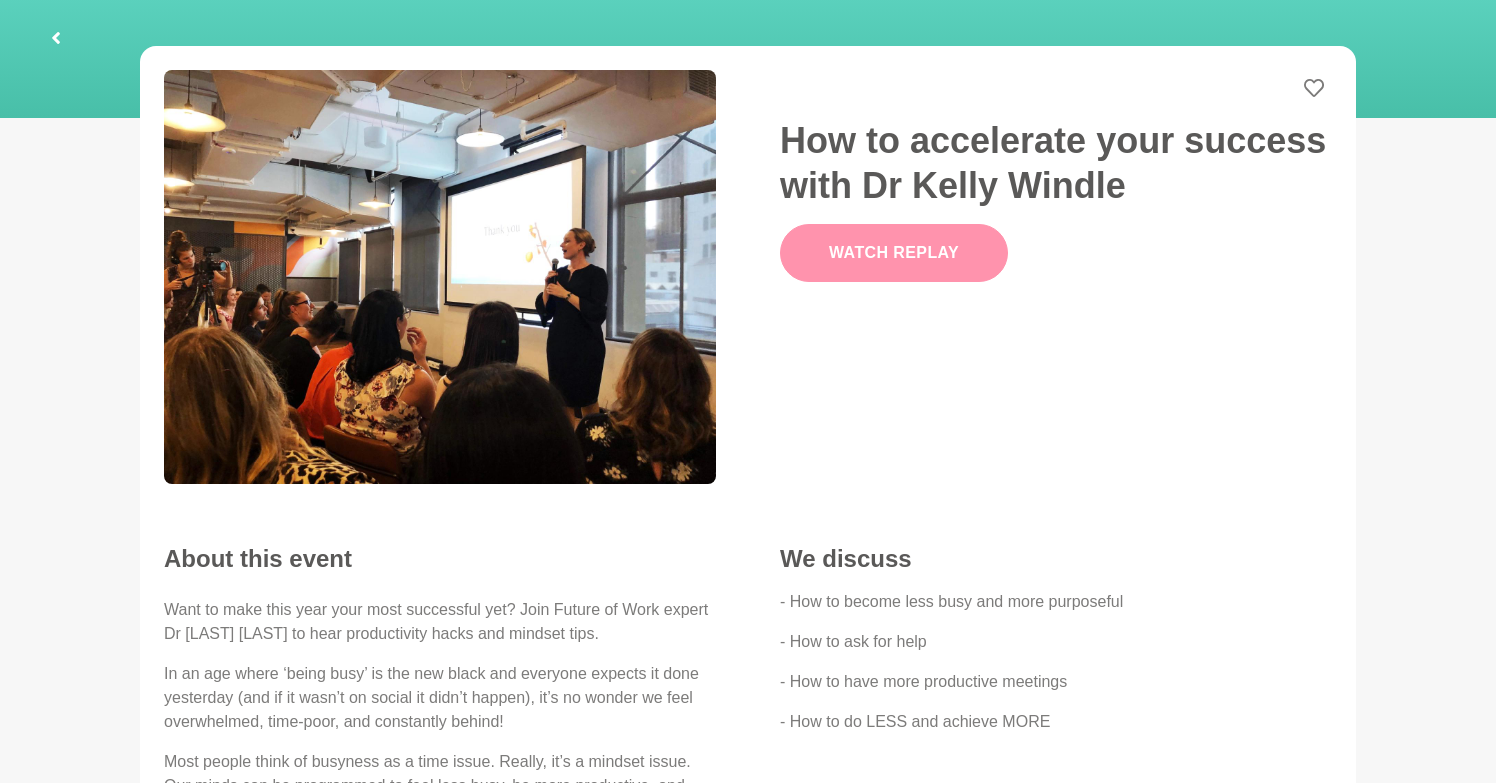click on "Watch Replay" at bounding box center [894, 253] 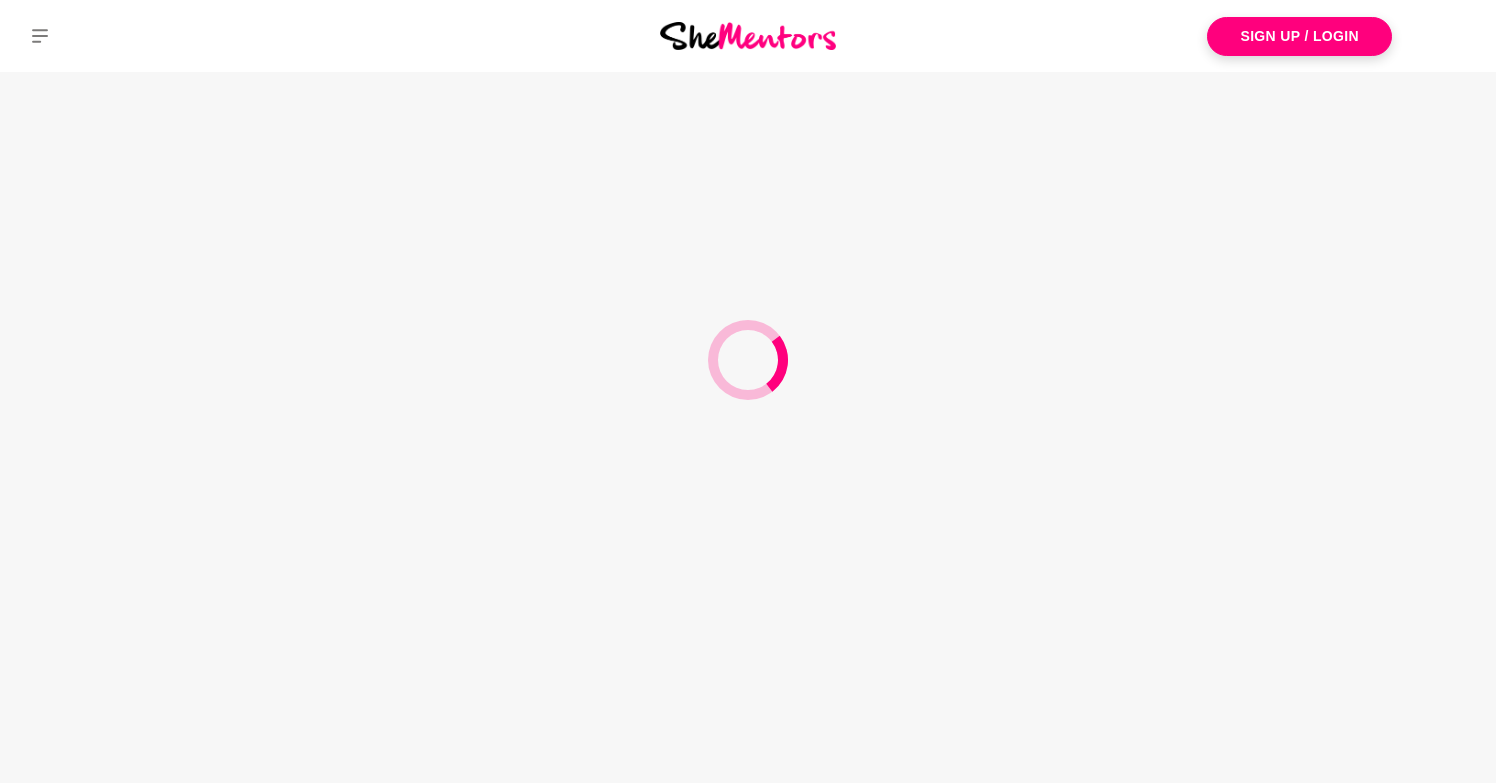 scroll, scrollTop: 0, scrollLeft: 0, axis: both 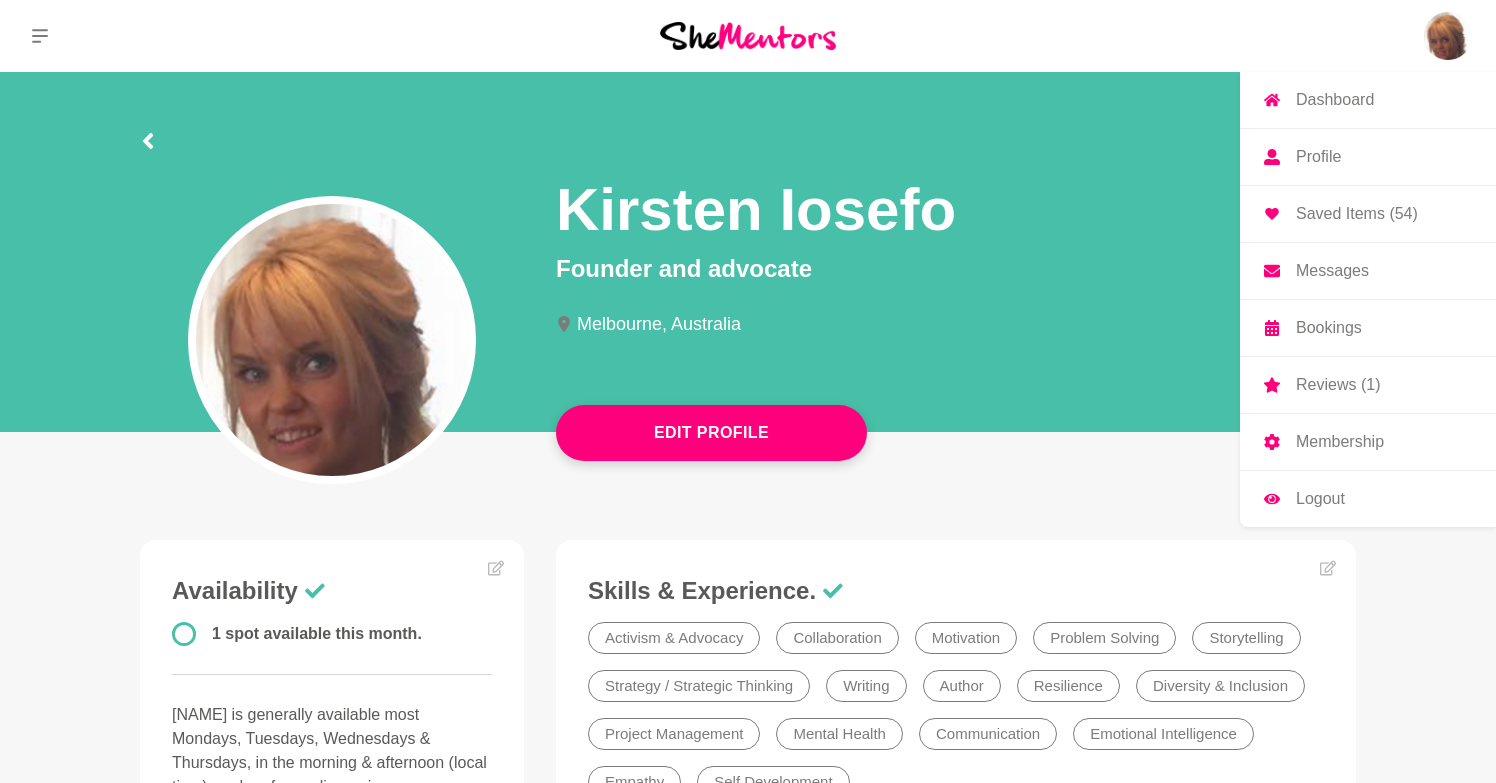click on "Membership" at bounding box center [1340, 442] 